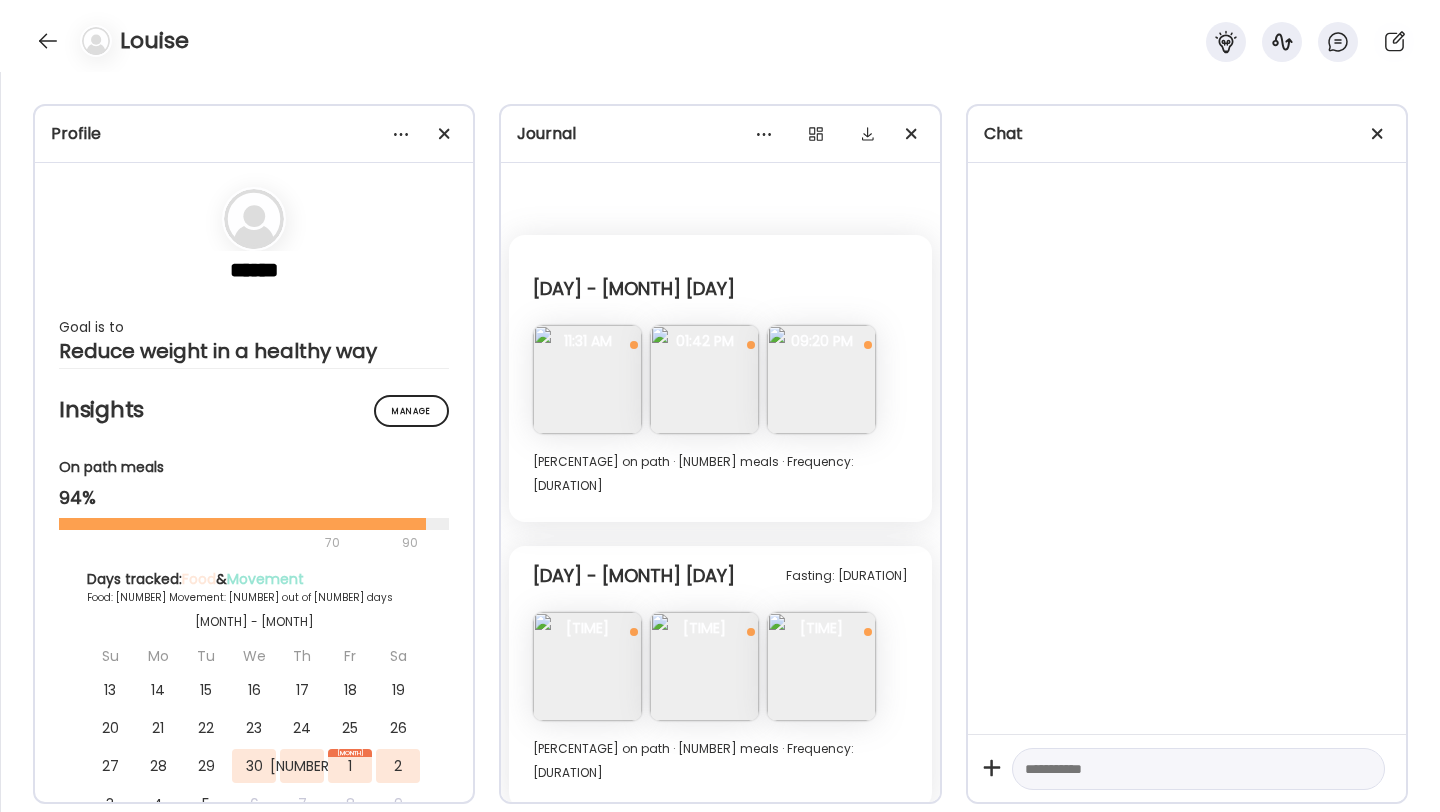 scroll, scrollTop: 0, scrollLeft: 0, axis: both 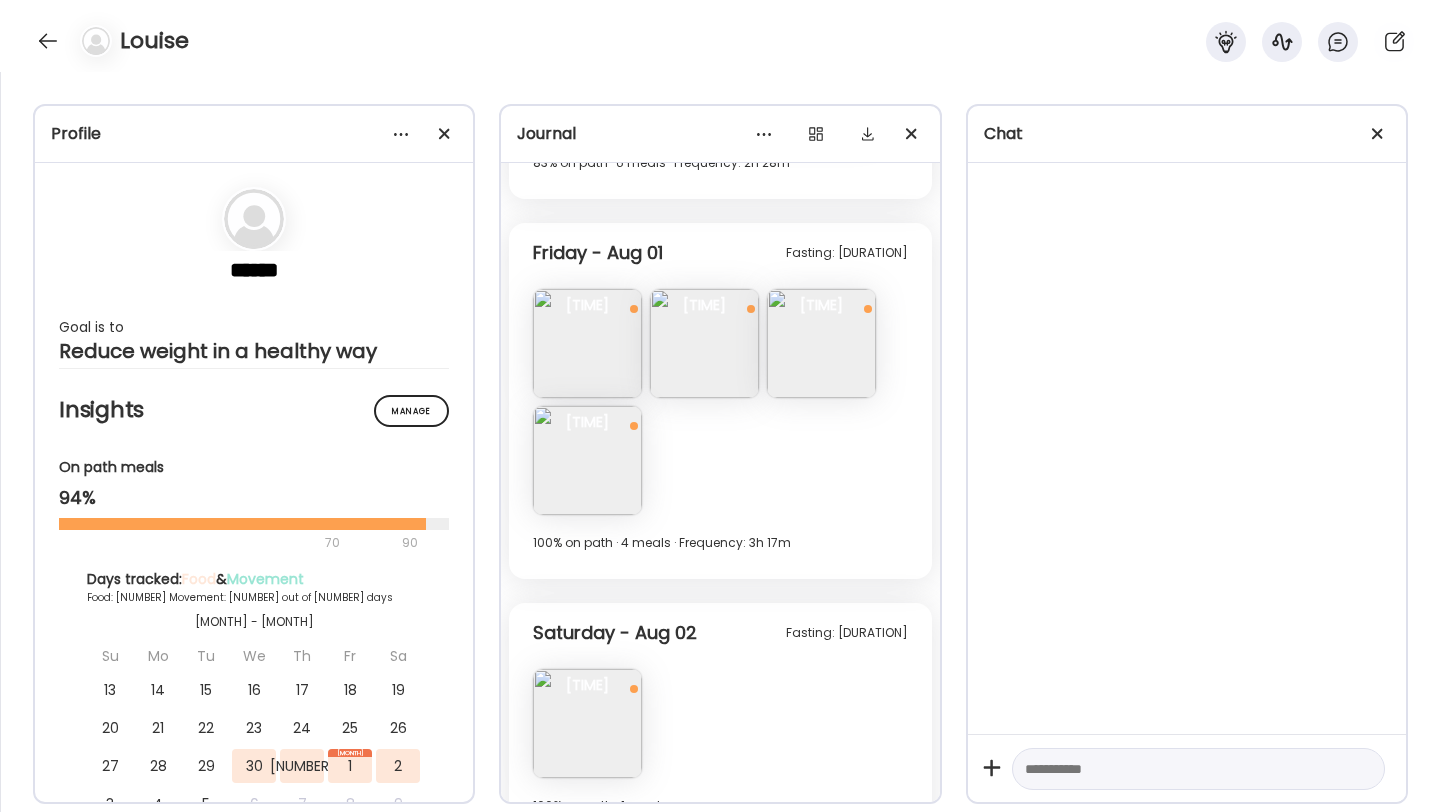 click on "Louise" at bounding box center [720, 36] 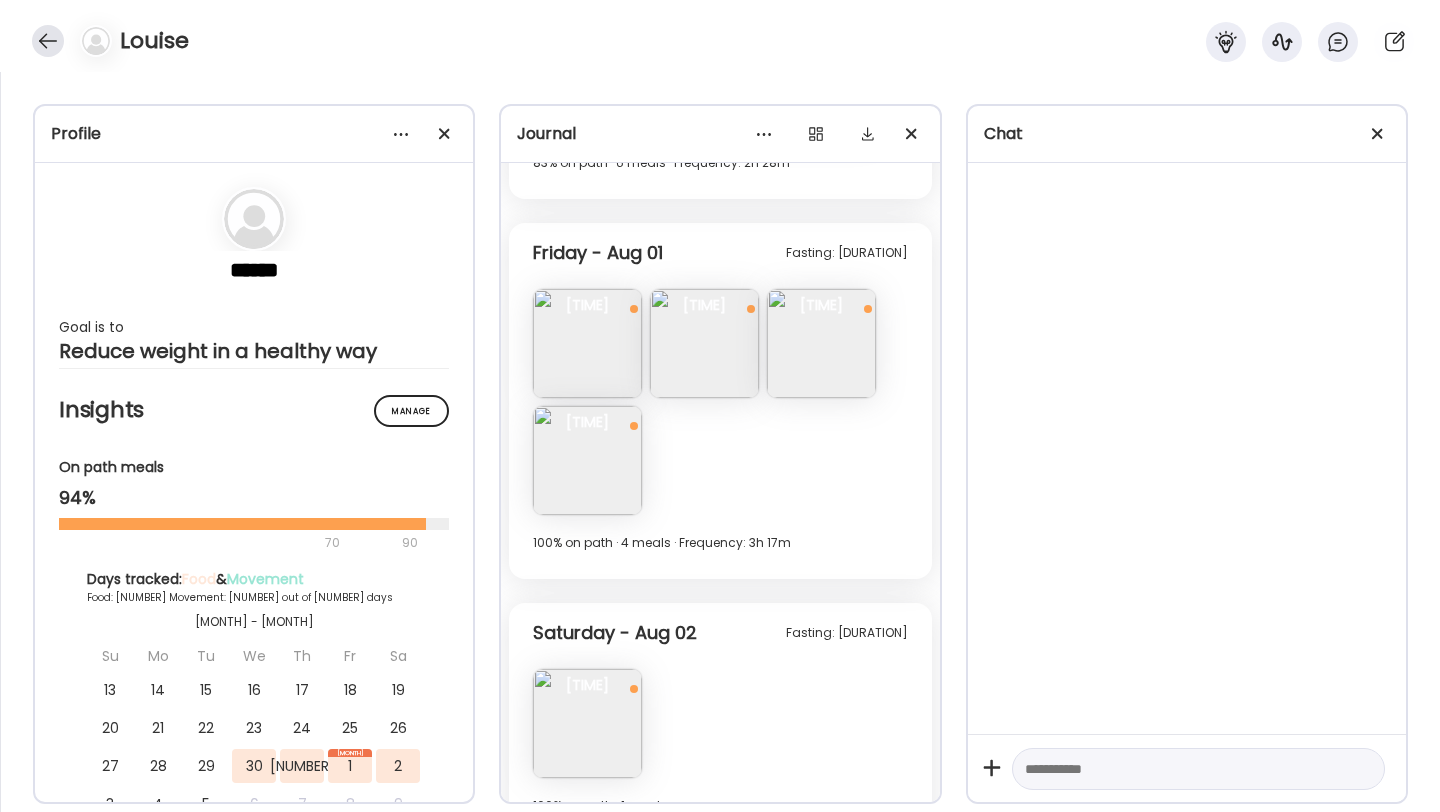 click at bounding box center (48, 41) 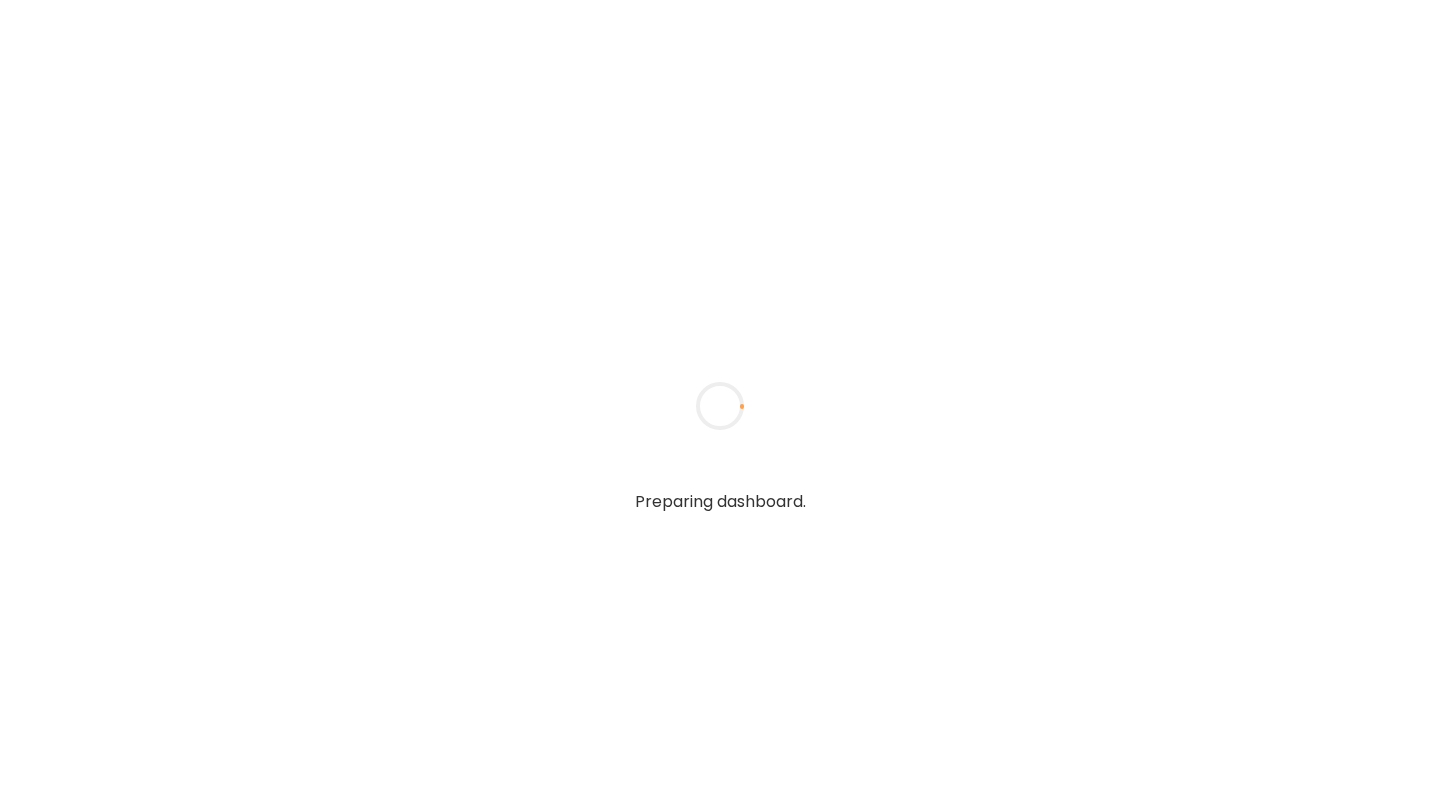 scroll, scrollTop: 0, scrollLeft: 0, axis: both 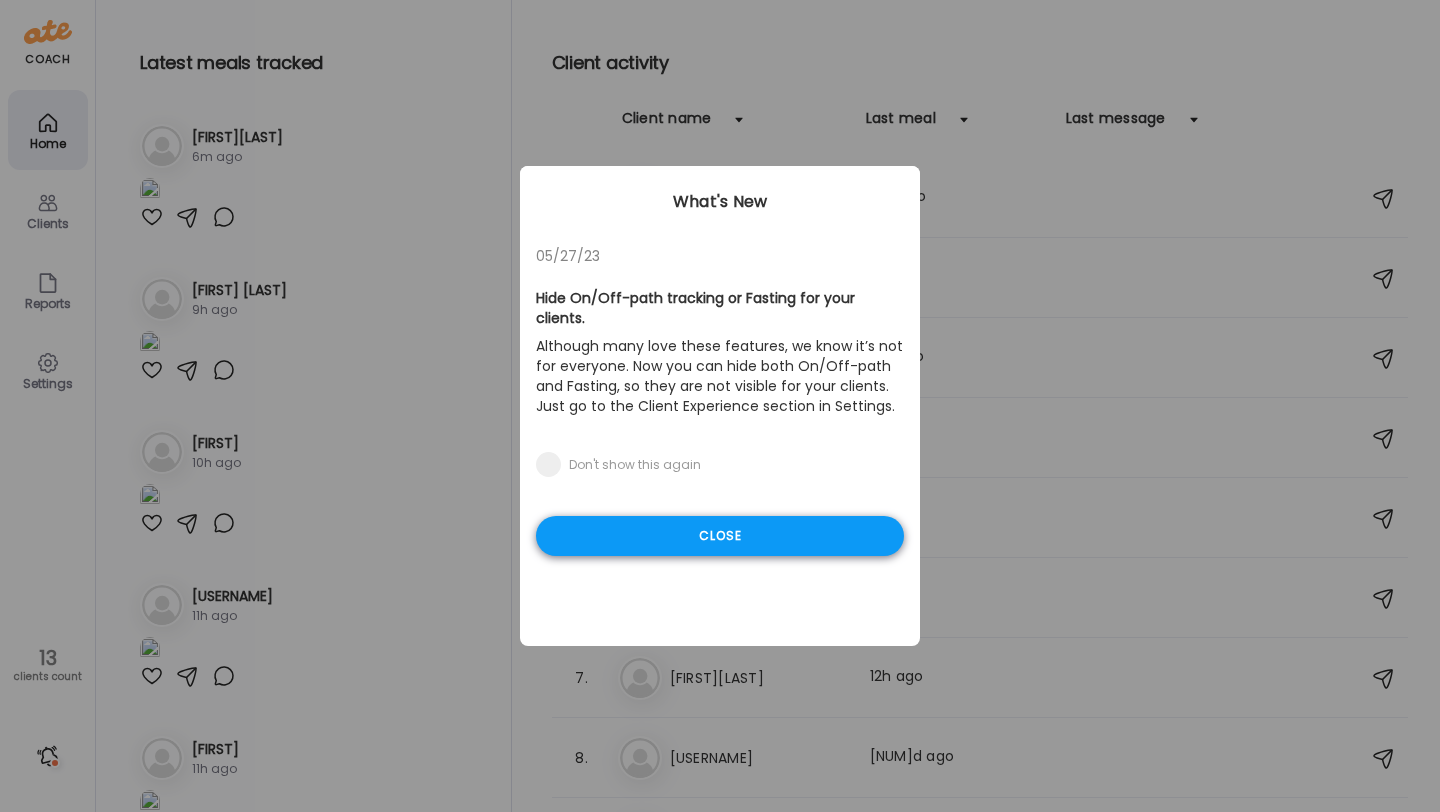 click on "Close" at bounding box center (720, 536) 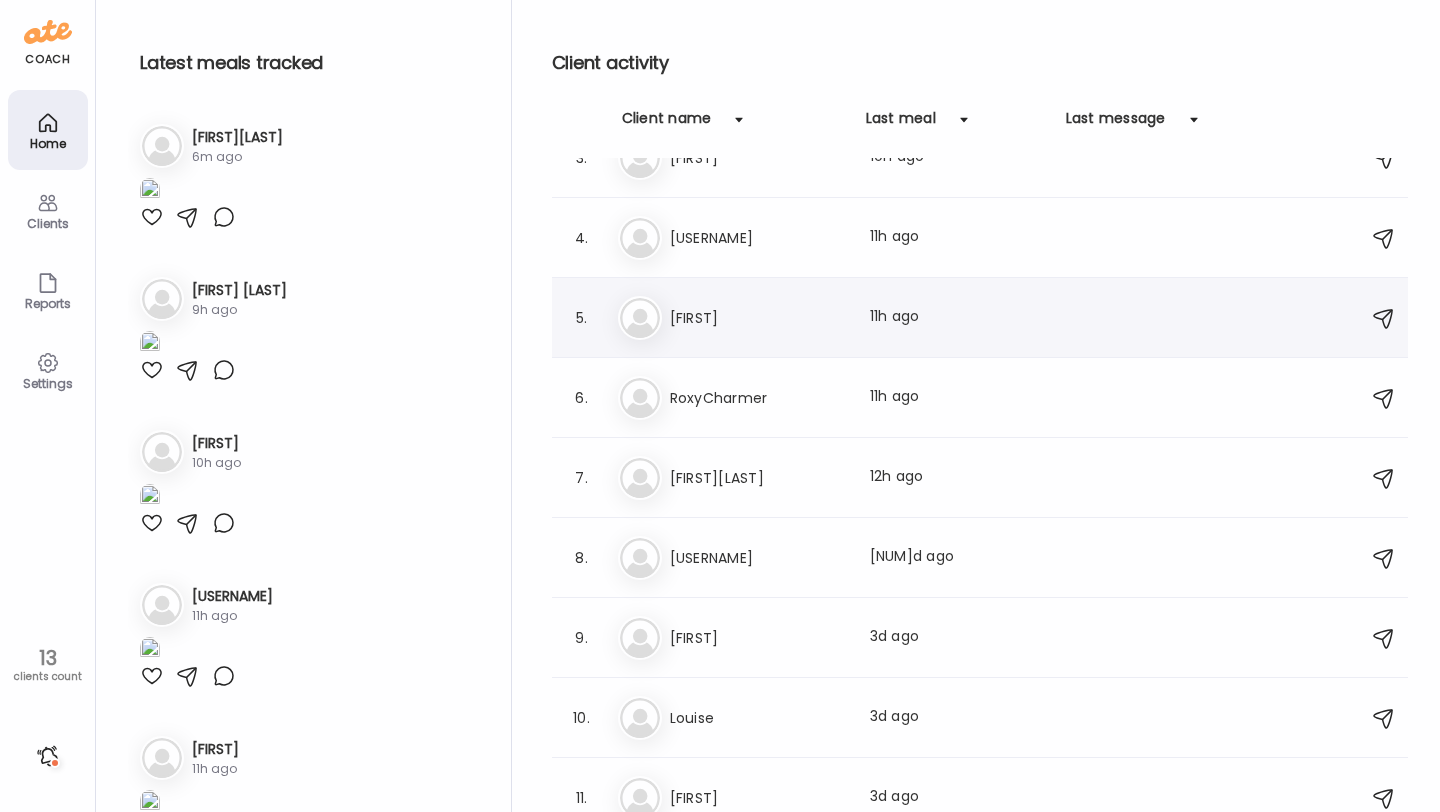 scroll, scrollTop: 201, scrollLeft: 0, axis: vertical 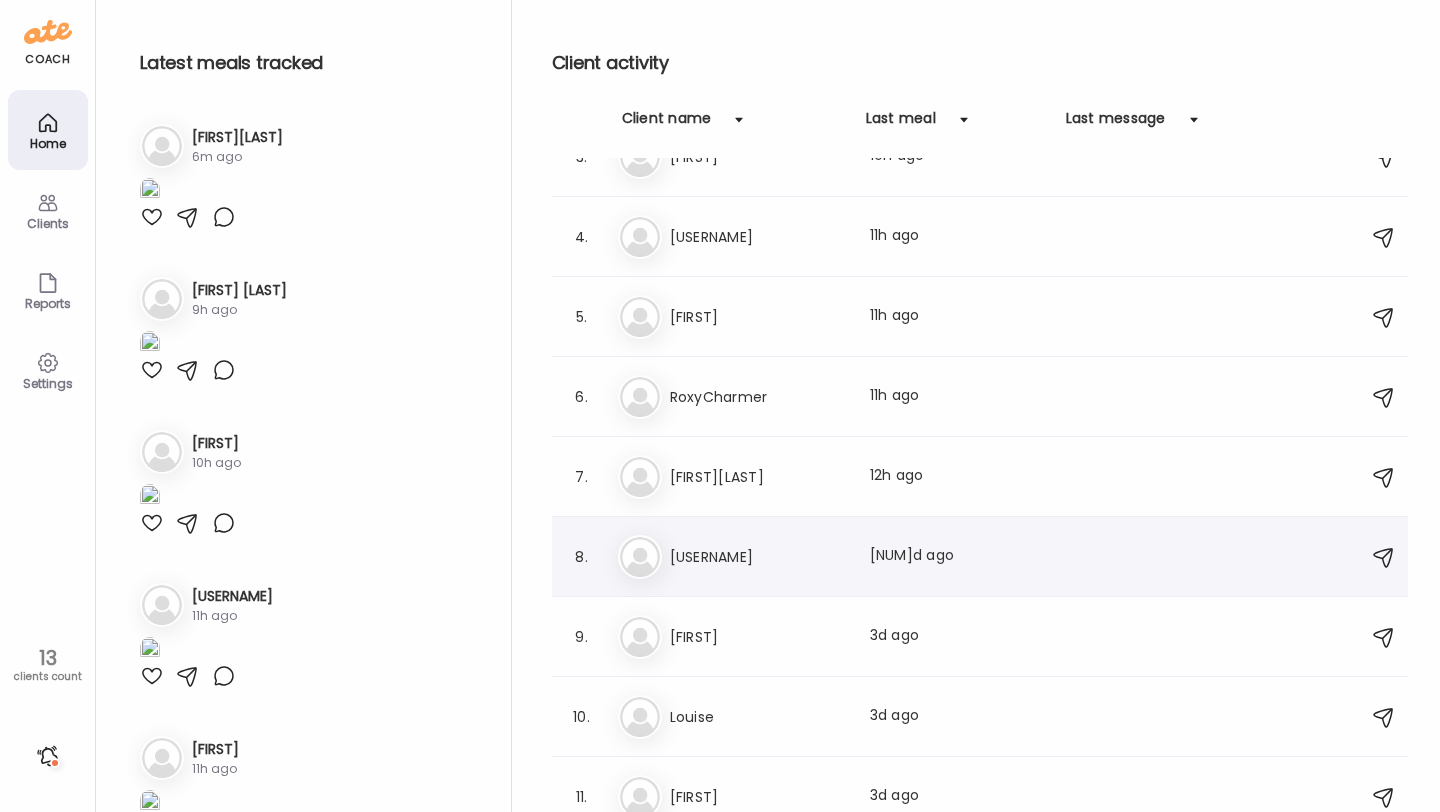 click on "[USERNAME]" at bounding box center (758, 557) 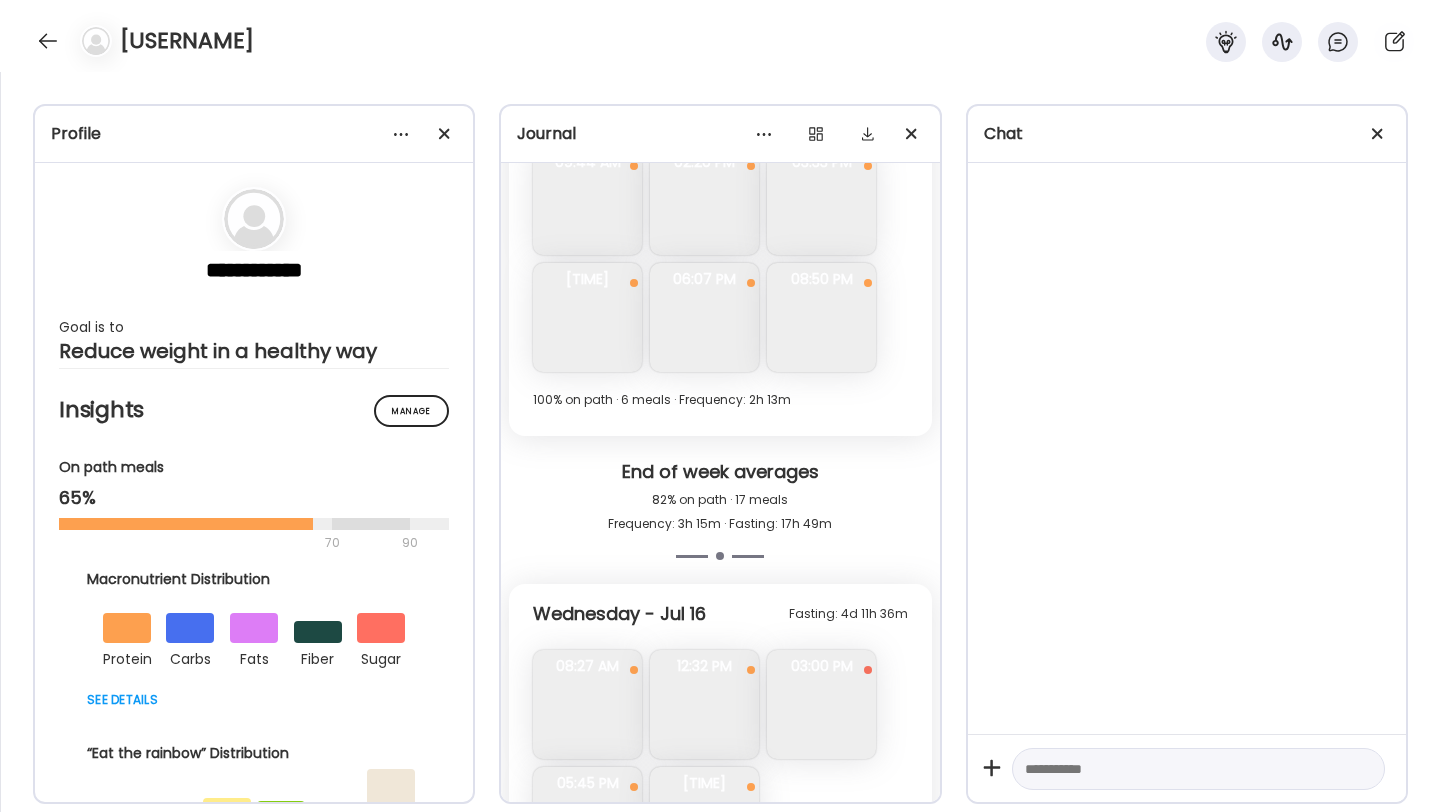 scroll, scrollTop: 8326, scrollLeft: 0, axis: vertical 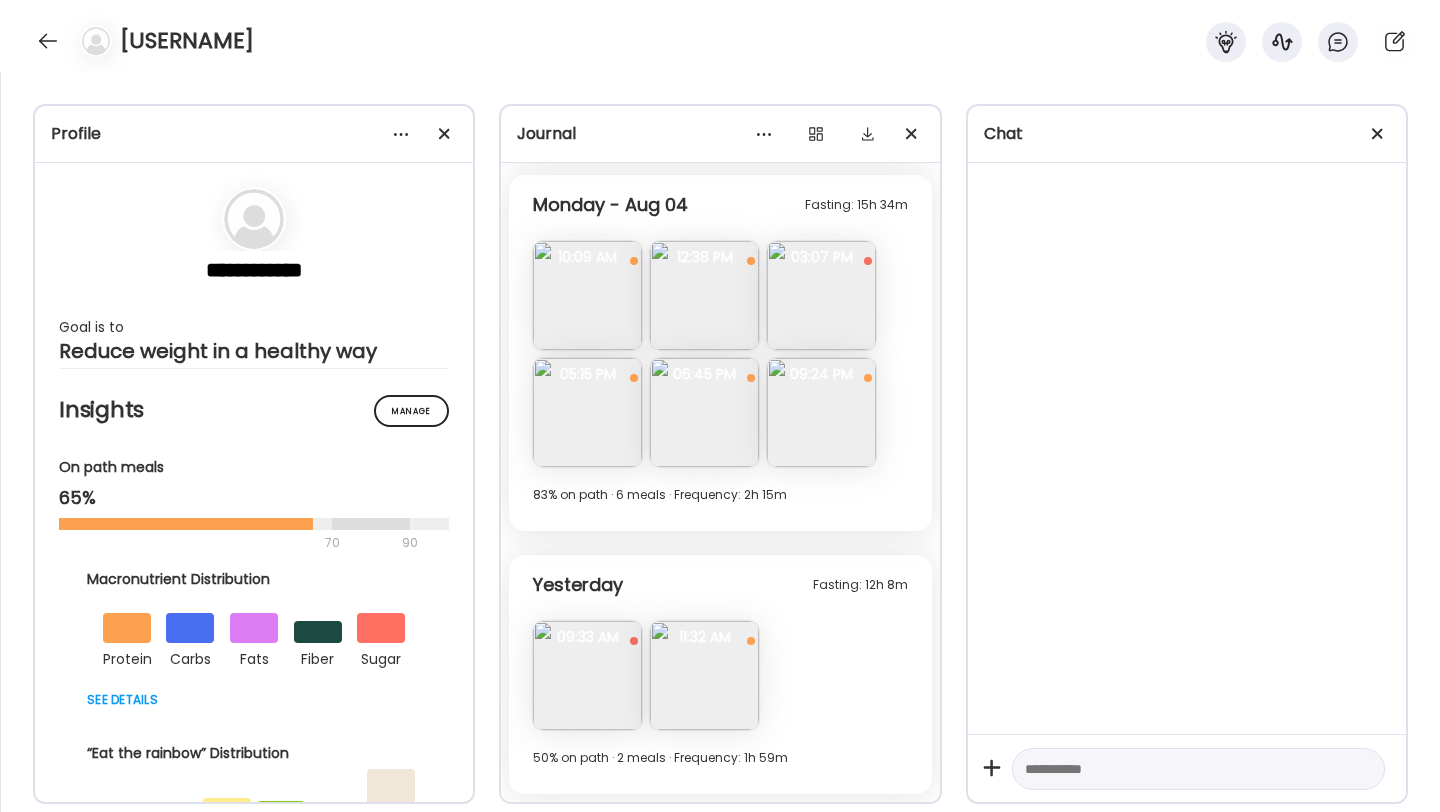 click at bounding box center [704, 675] 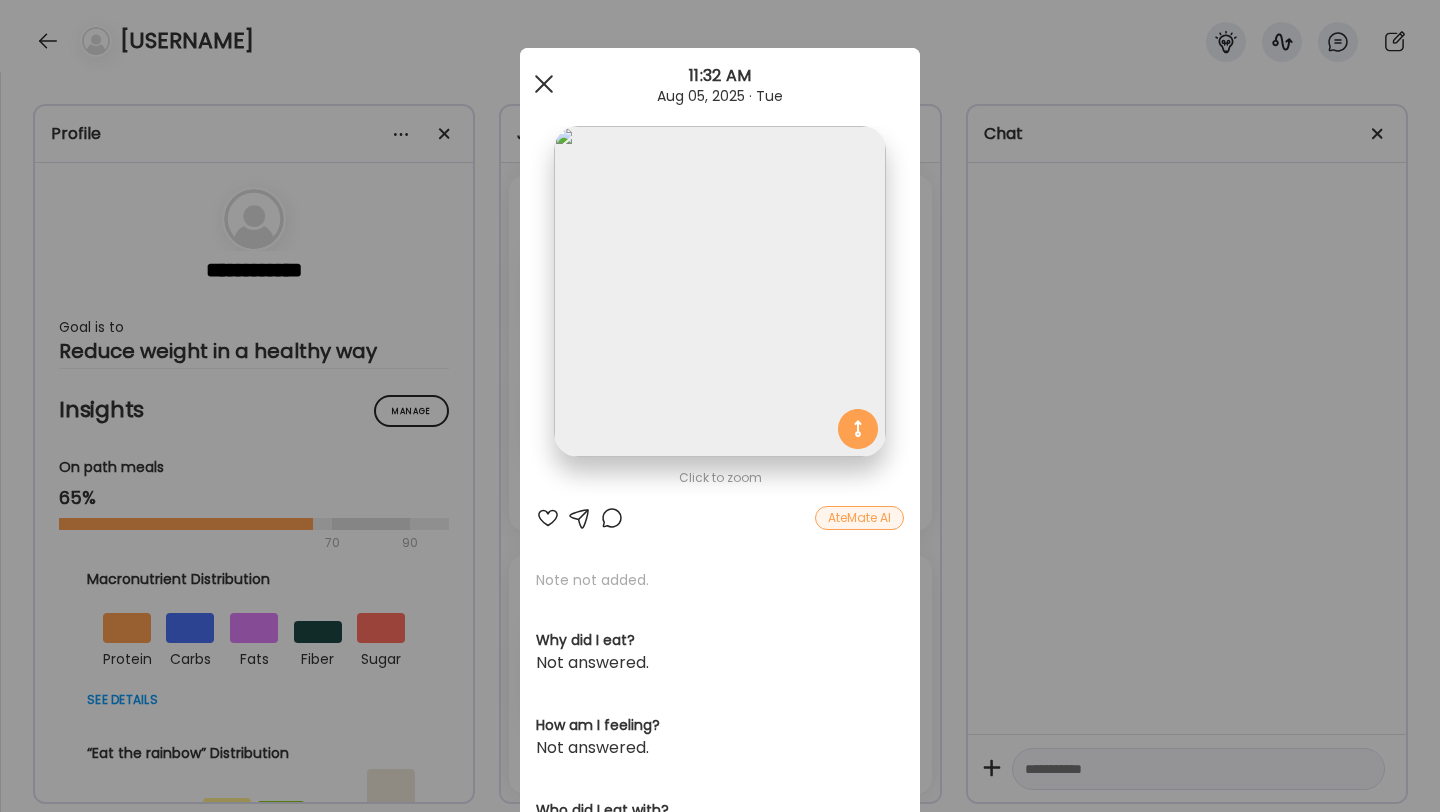 click at bounding box center (544, 84) 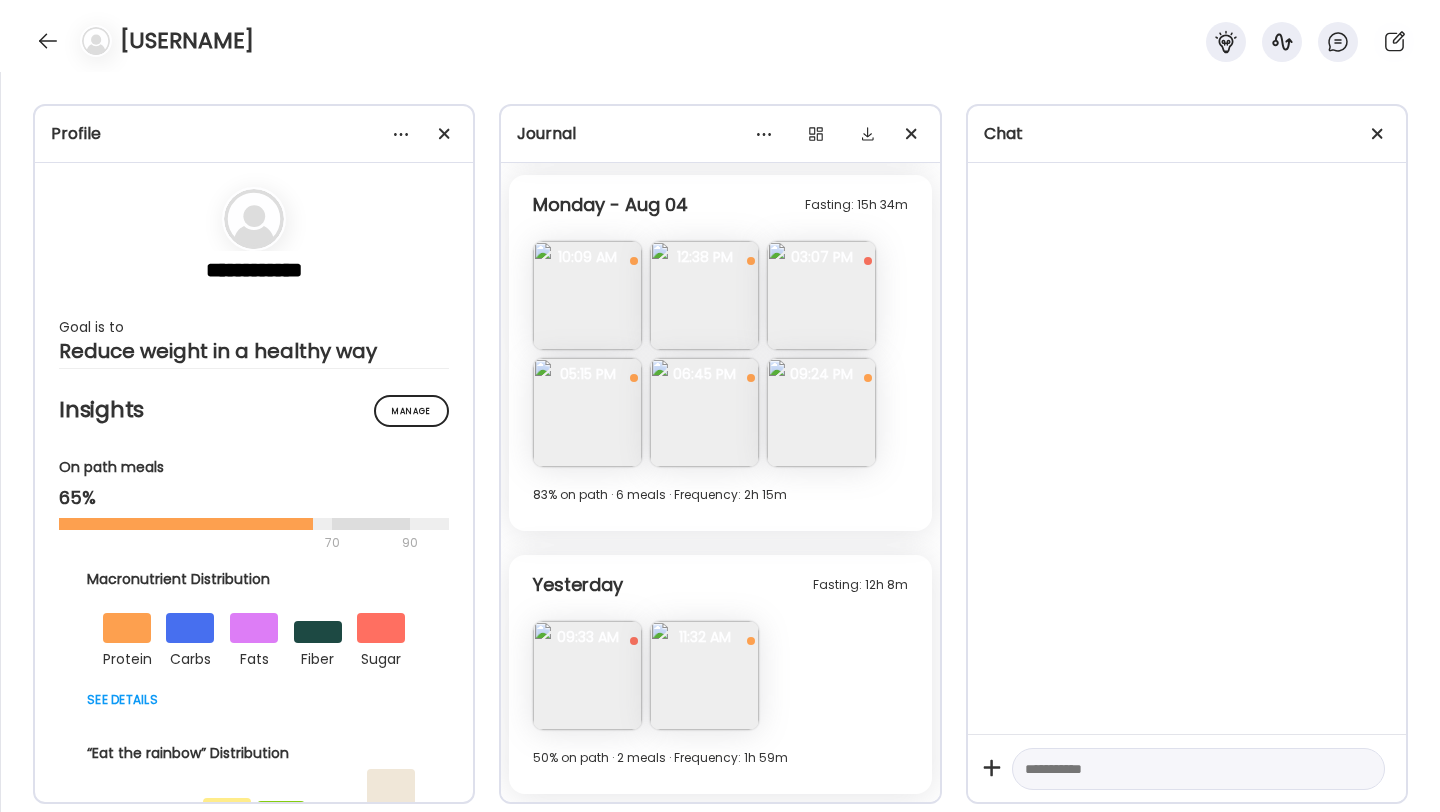 click on "09:33 AM" at bounding box center [587, 637] 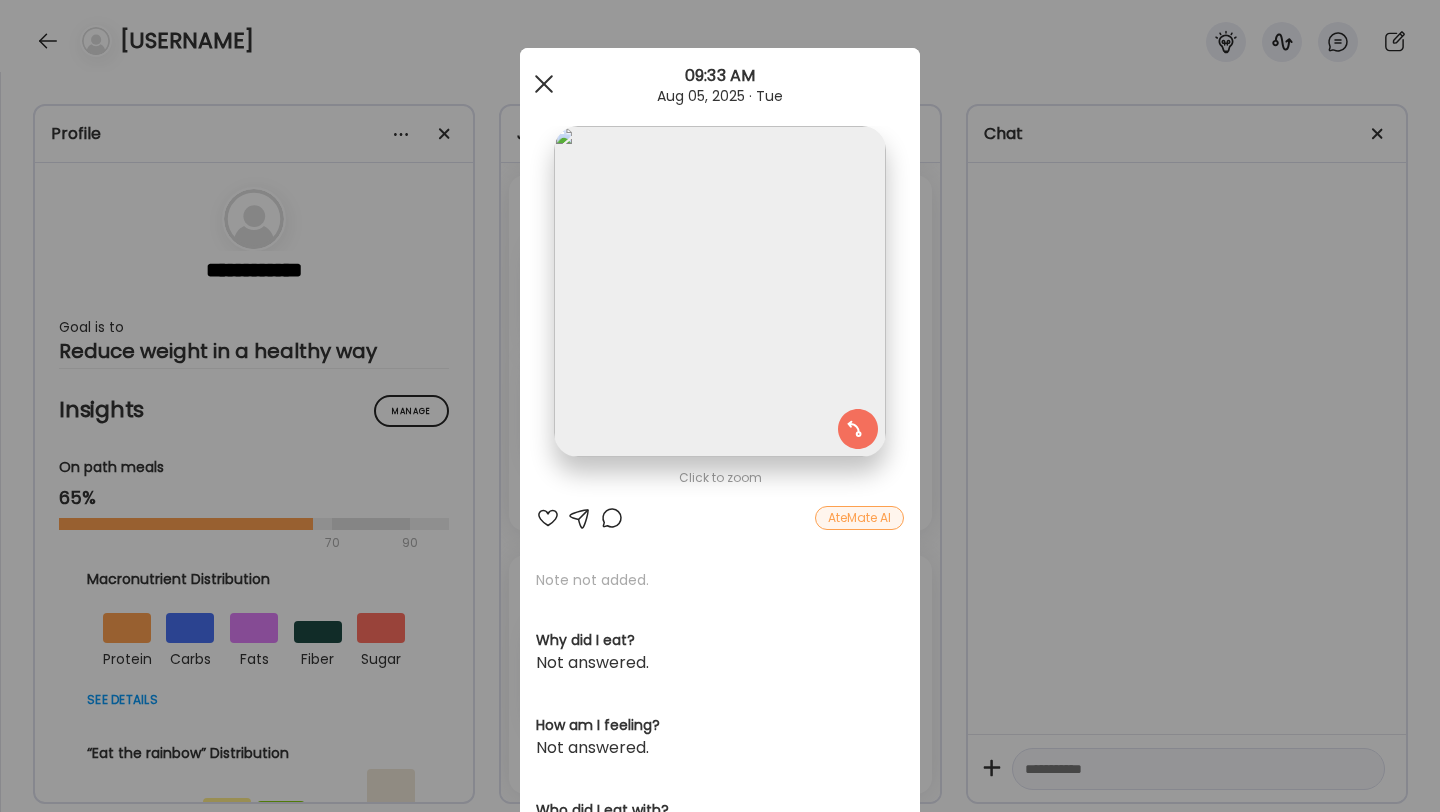 click at bounding box center [544, 84] 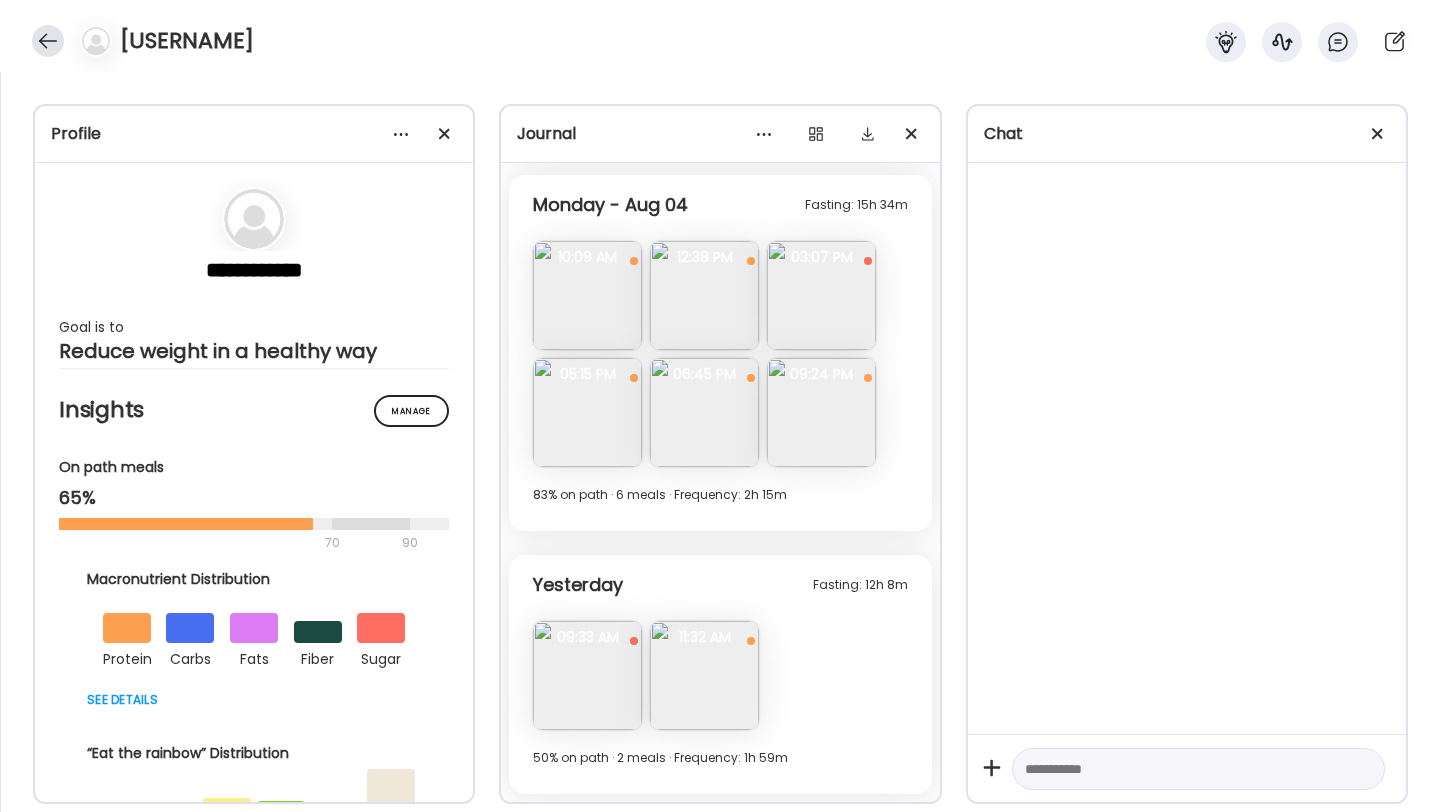 click at bounding box center (48, 41) 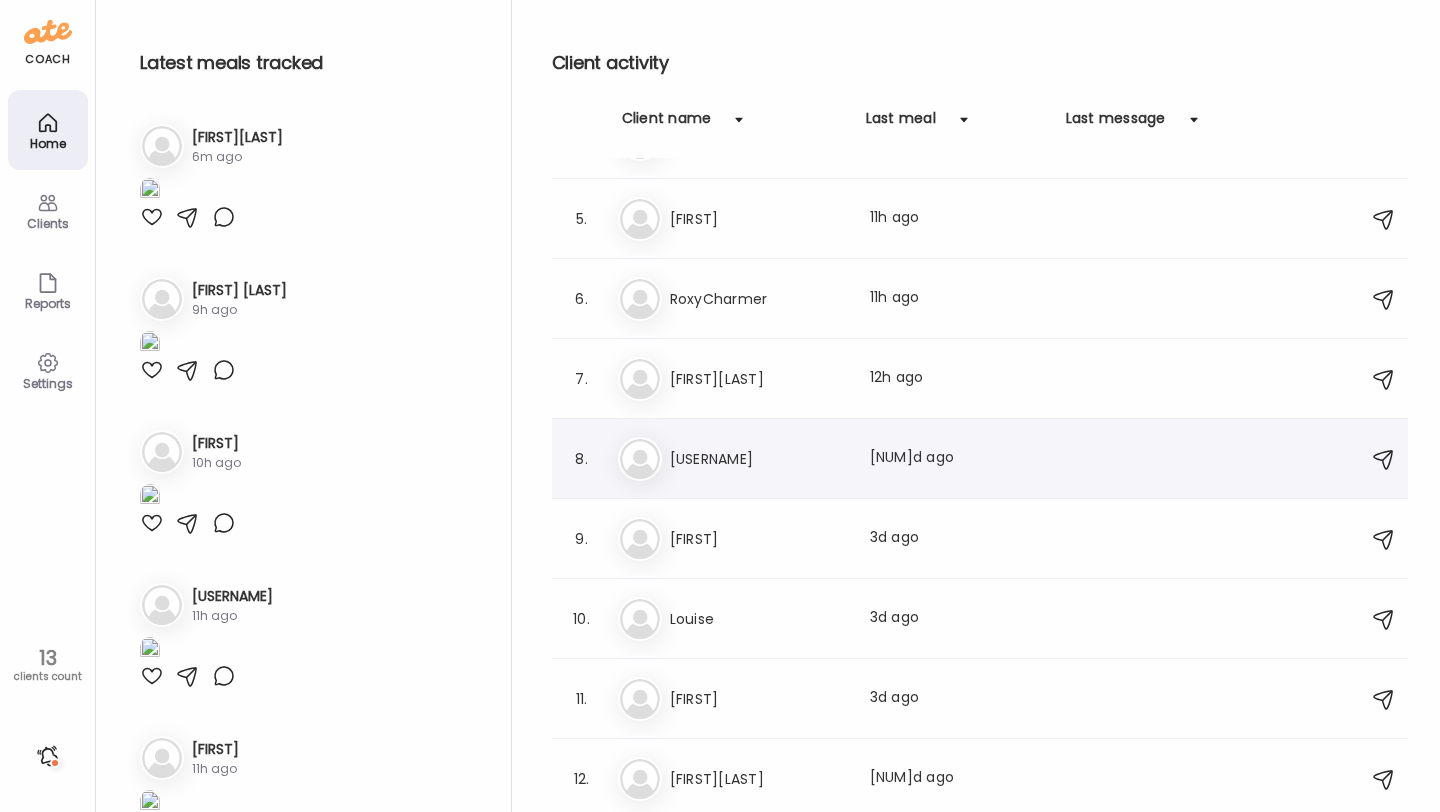 scroll, scrollTop: 331, scrollLeft: 0, axis: vertical 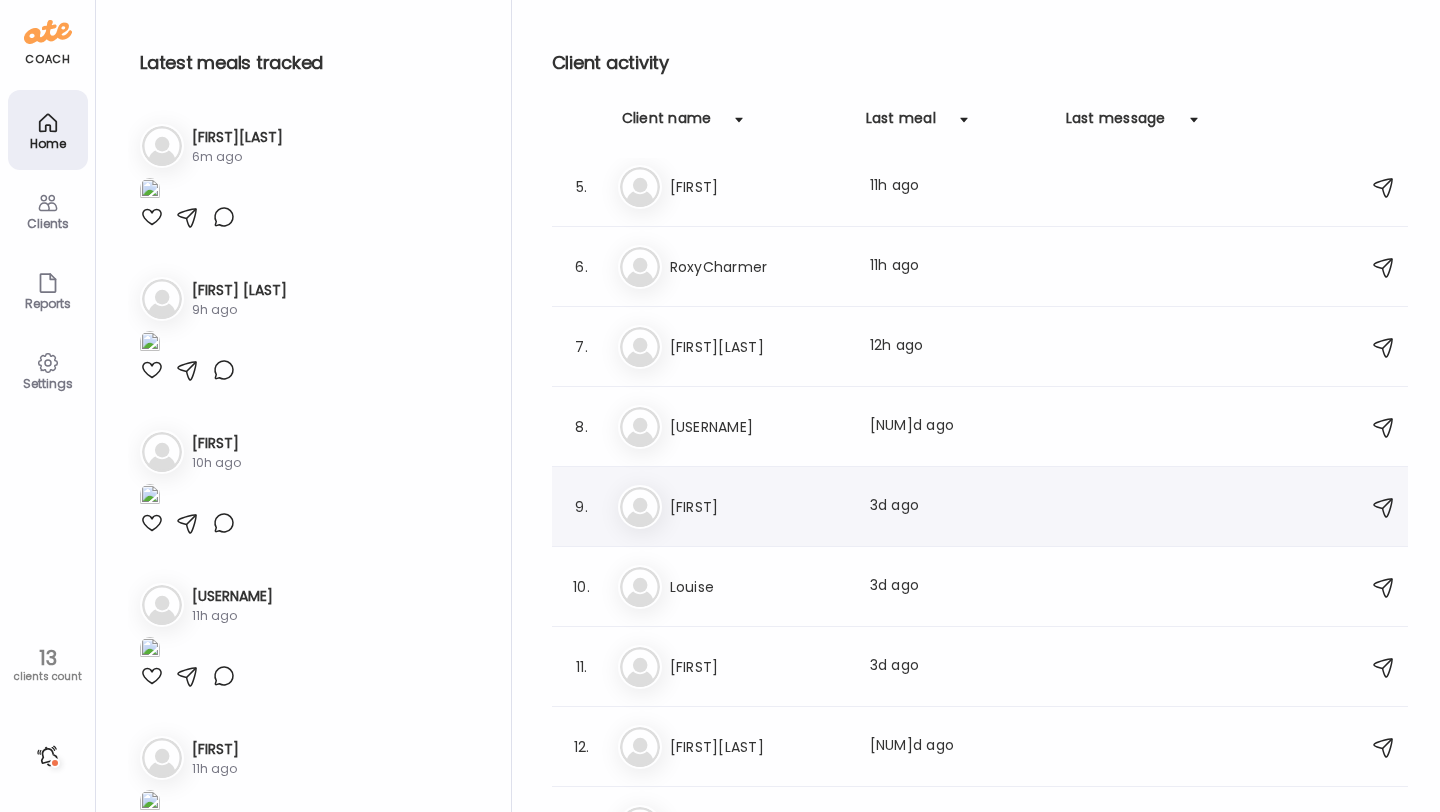click on "Ci
[FIRST]
Last meal:  3d ago" at bounding box center [983, 507] 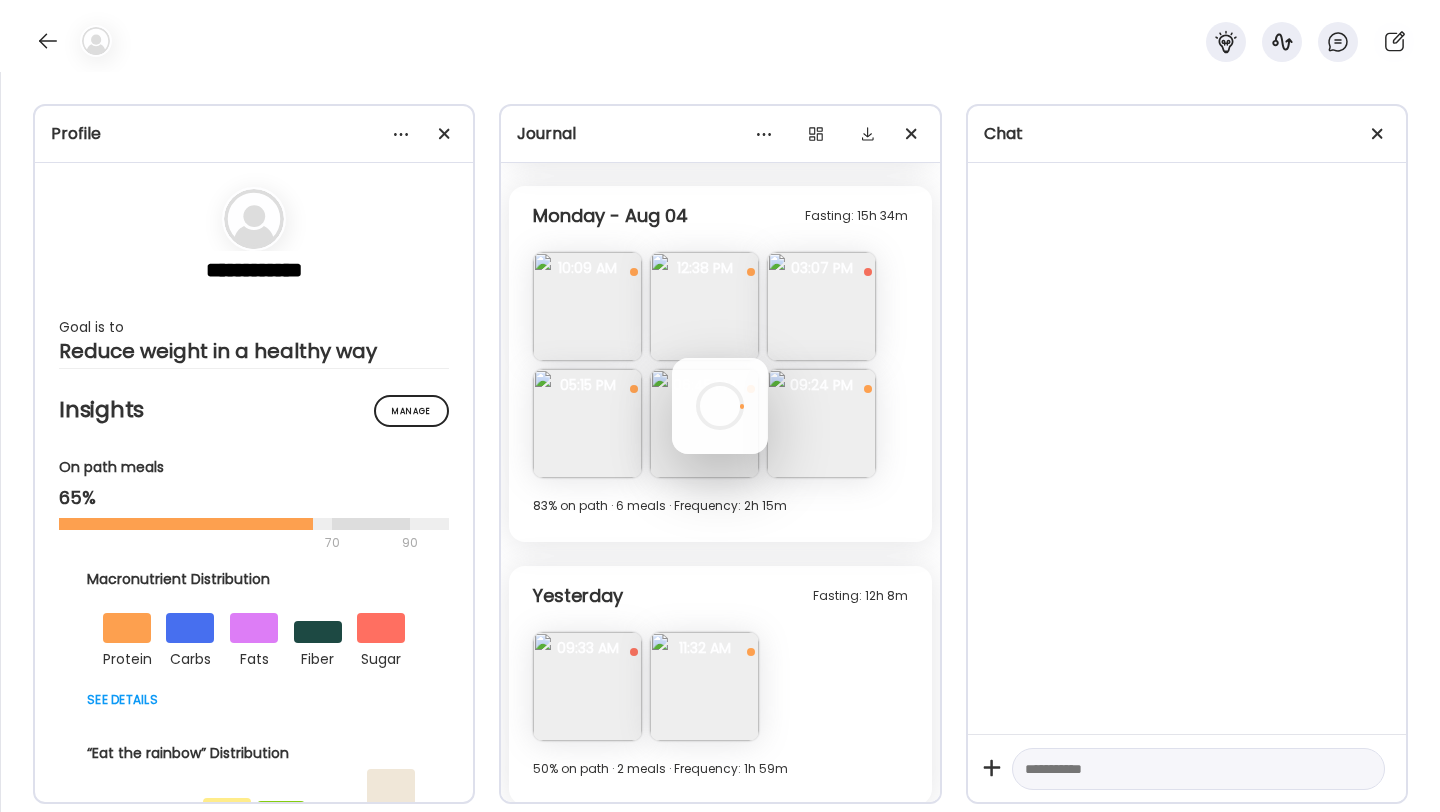scroll, scrollTop: 756, scrollLeft: 0, axis: vertical 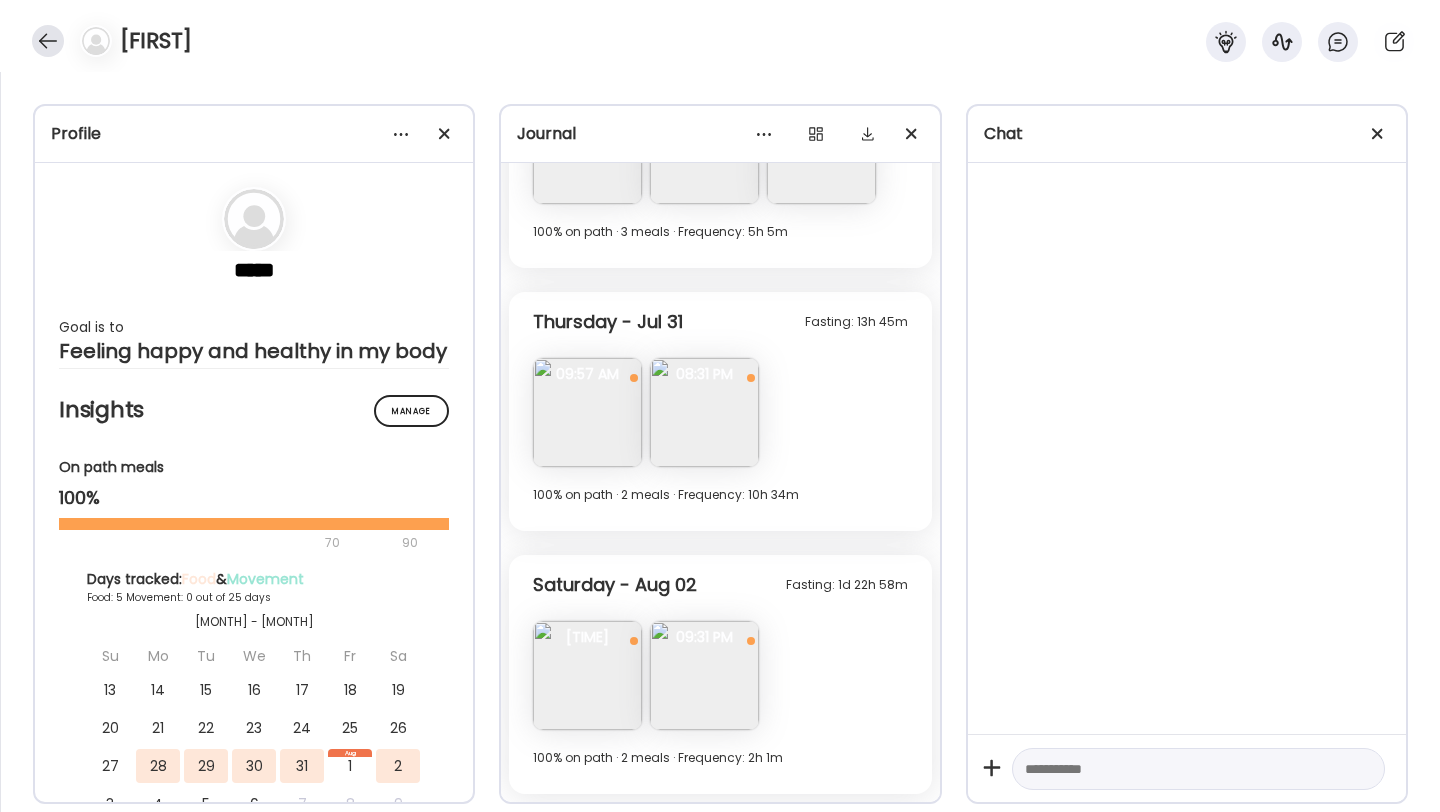 click at bounding box center [48, 41] 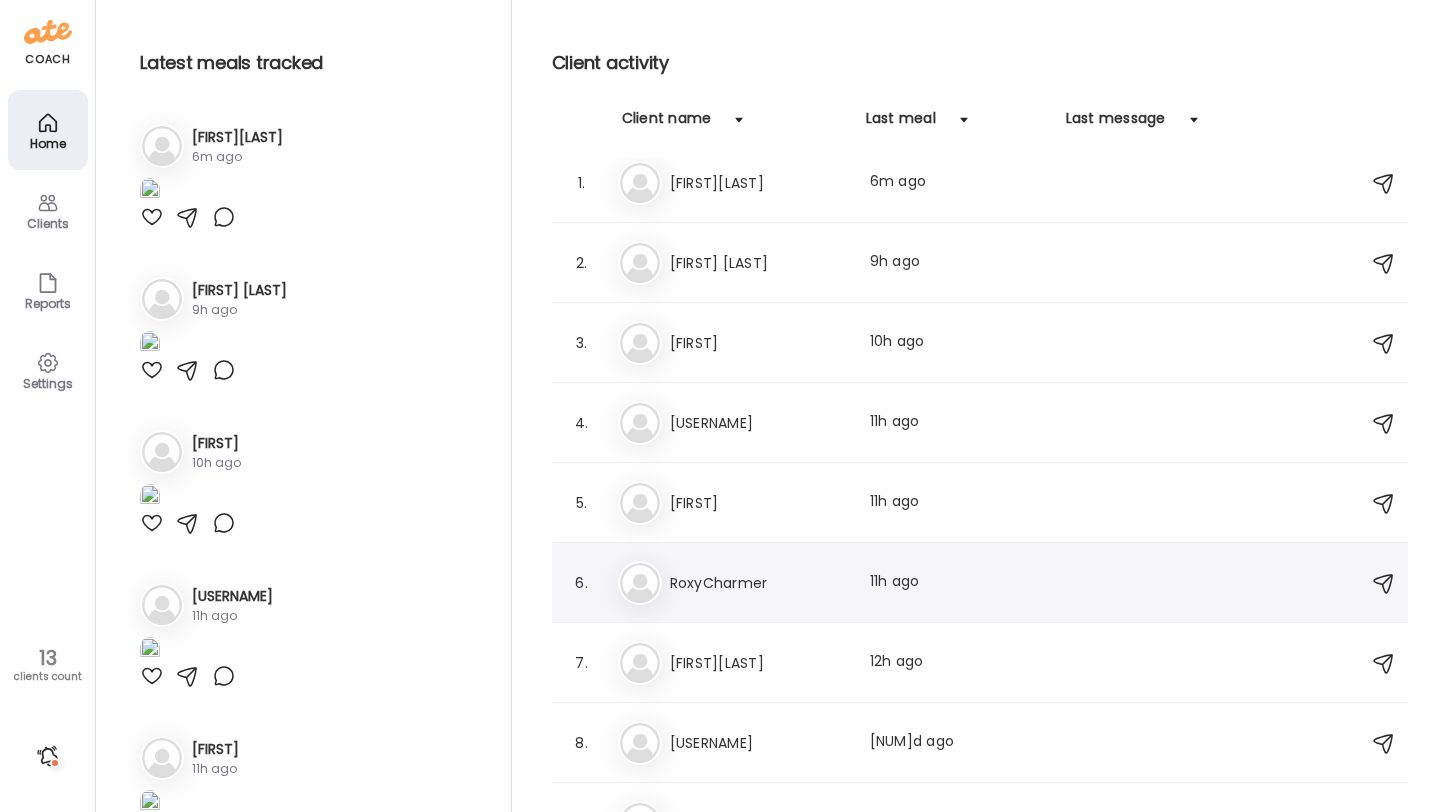 scroll, scrollTop: 10, scrollLeft: 0, axis: vertical 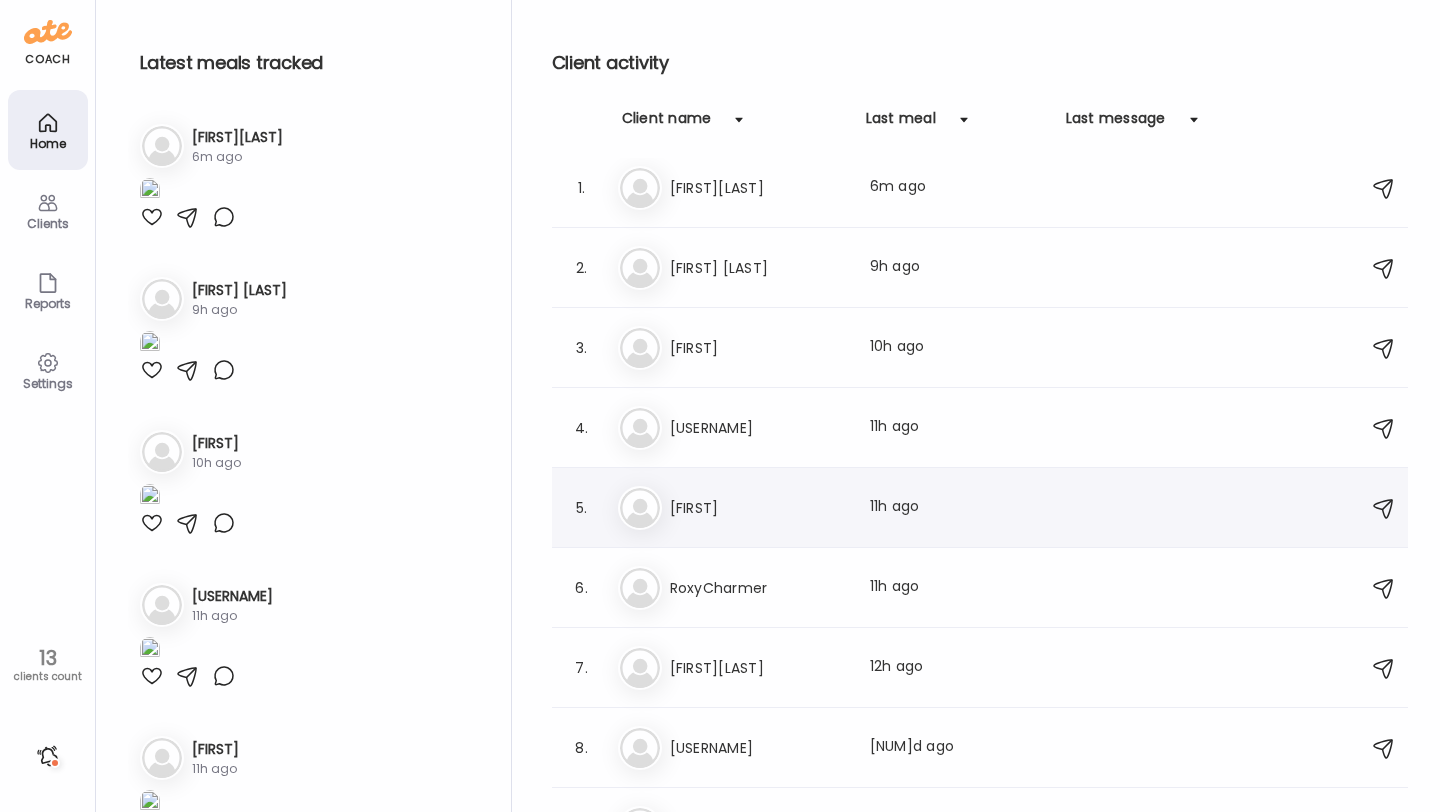 click on "Na
[FIRST]
Last meal:  11h ago" at bounding box center (983, 508) 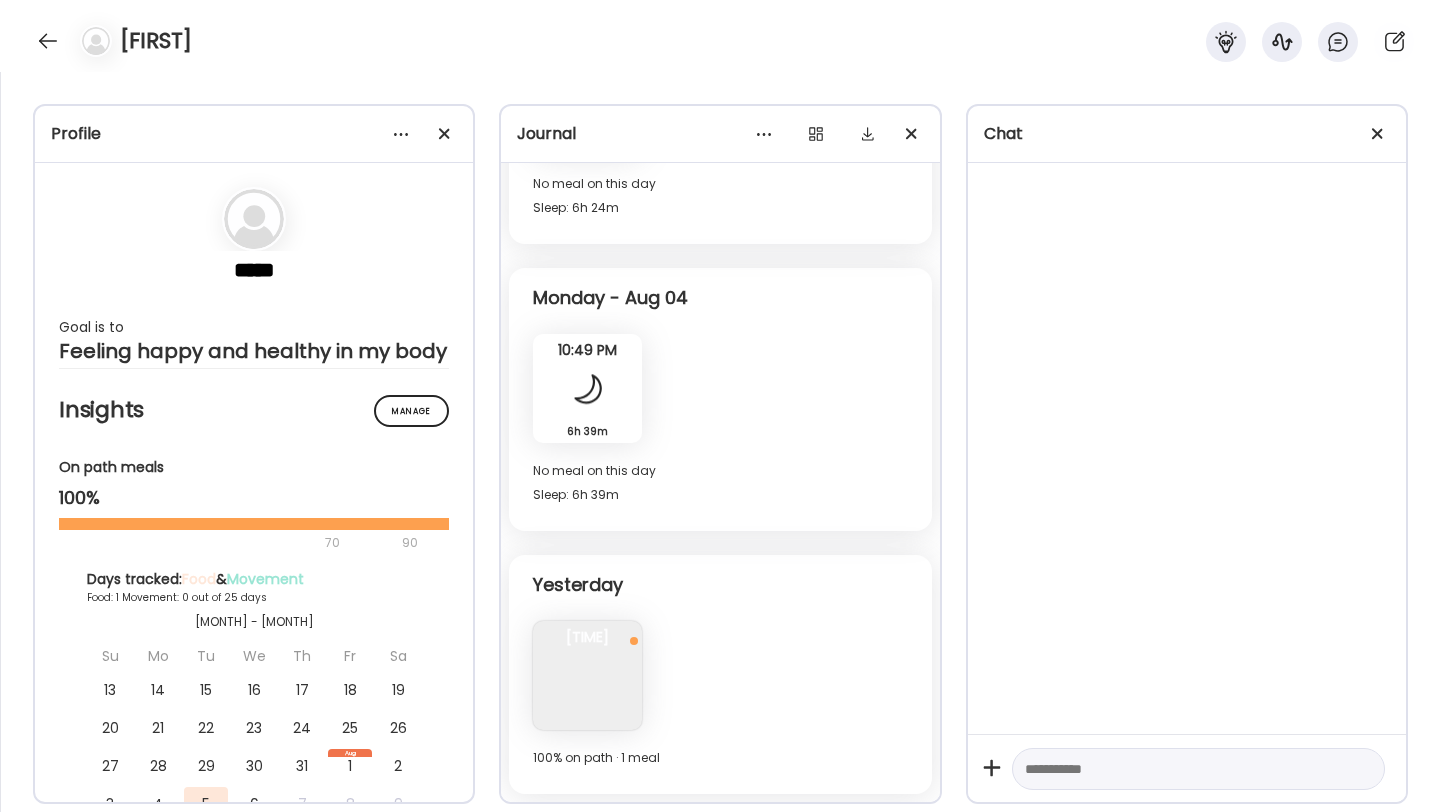 scroll, scrollTop: 6444, scrollLeft: 0, axis: vertical 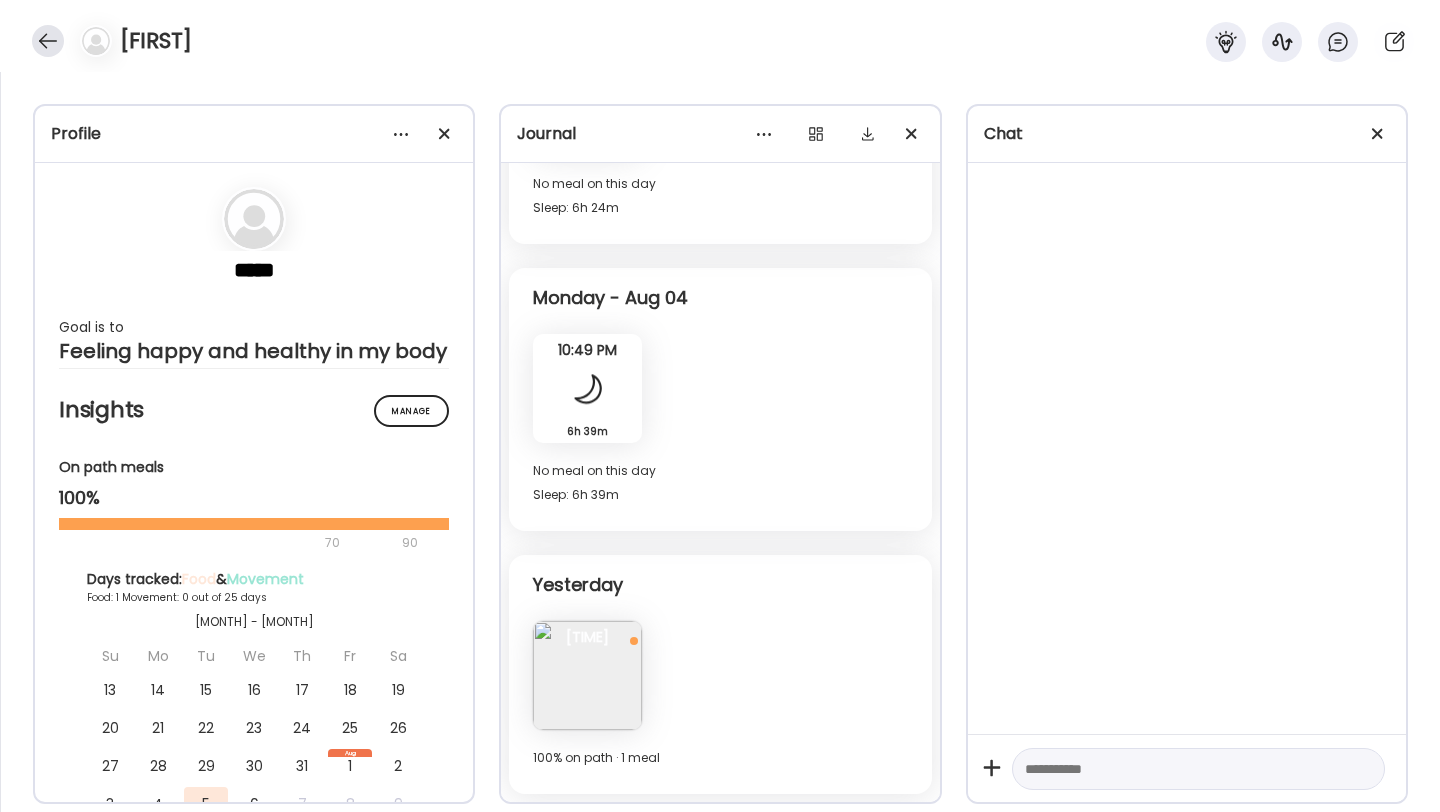 click at bounding box center [48, 41] 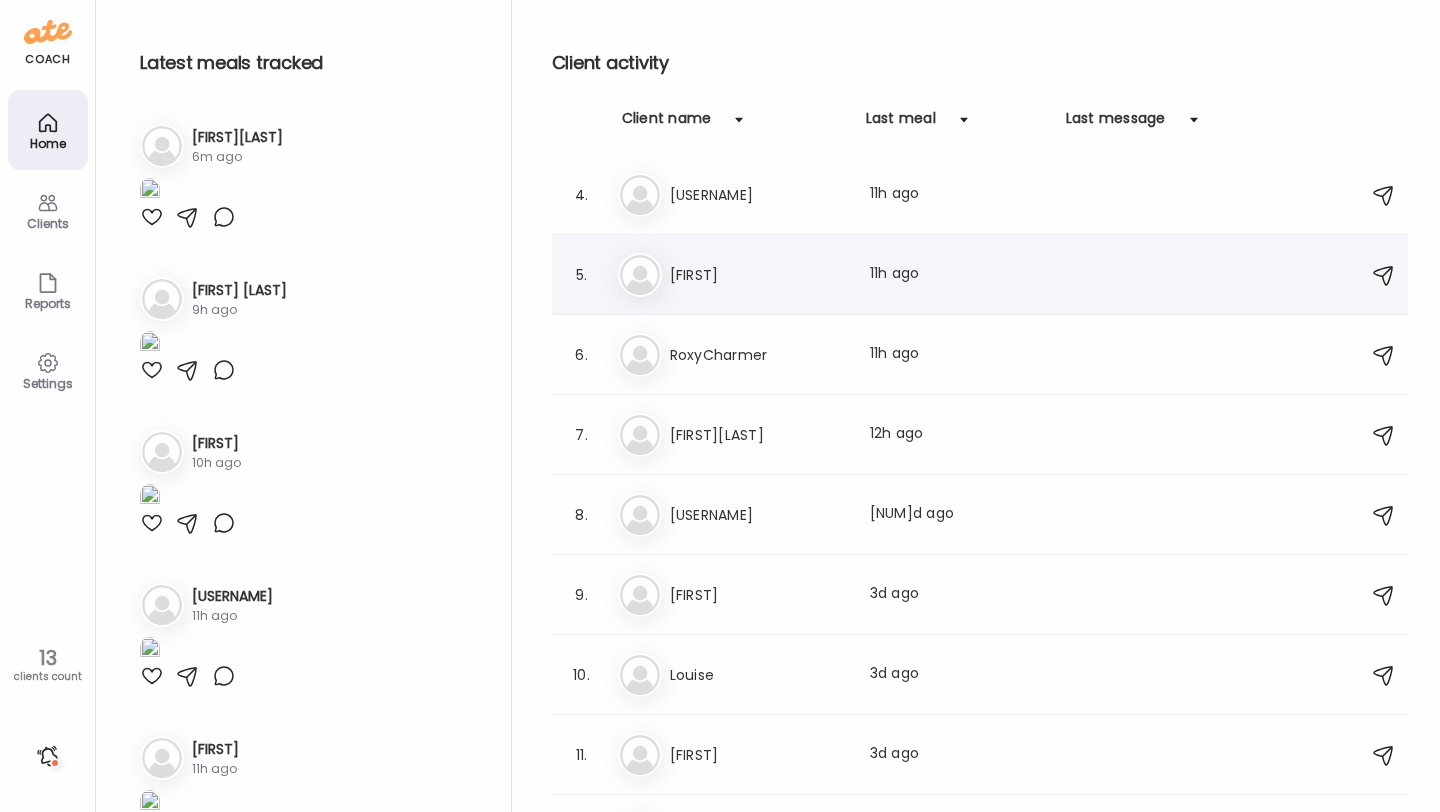 scroll, scrollTop: 376, scrollLeft: 0, axis: vertical 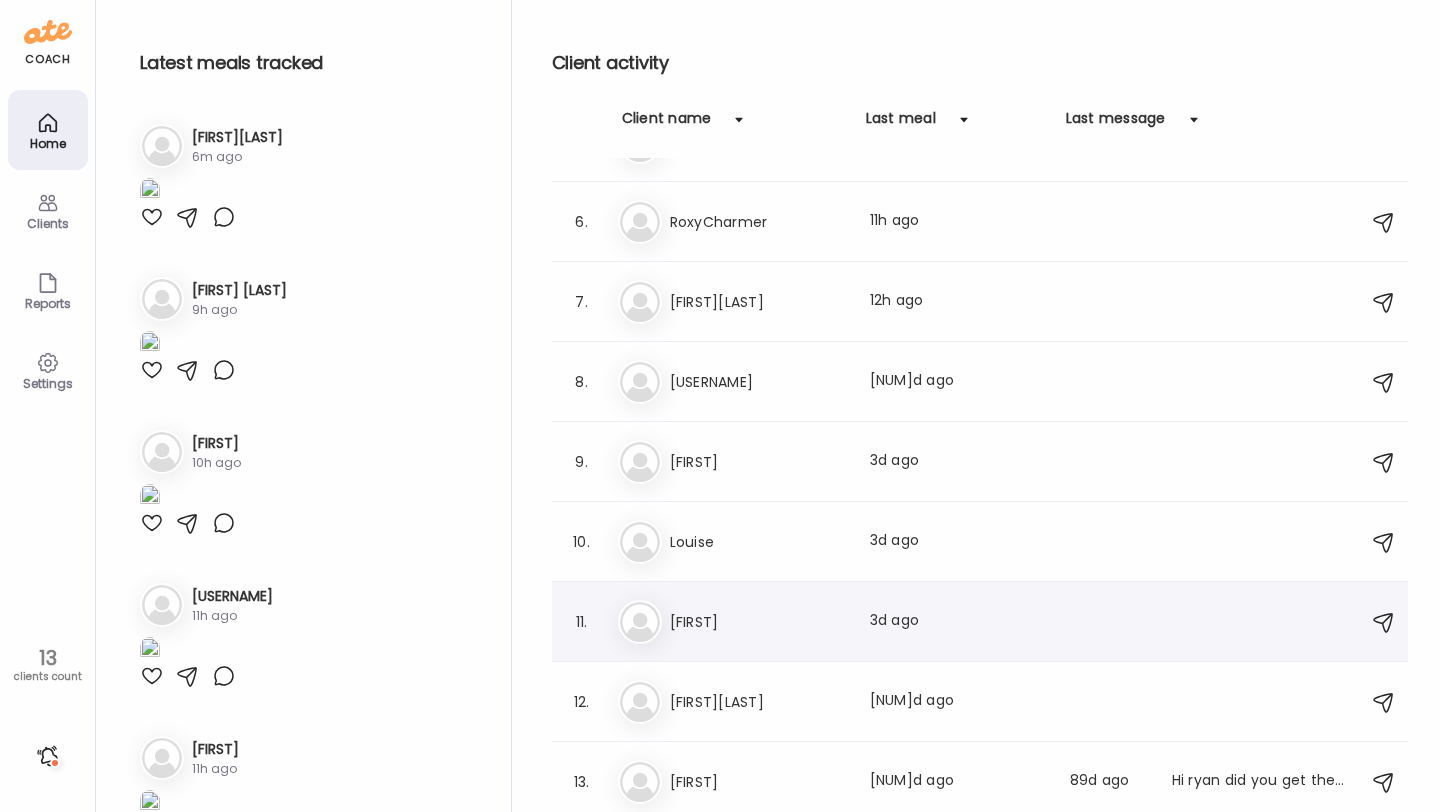 click on "[FIRST]" at bounding box center (758, 622) 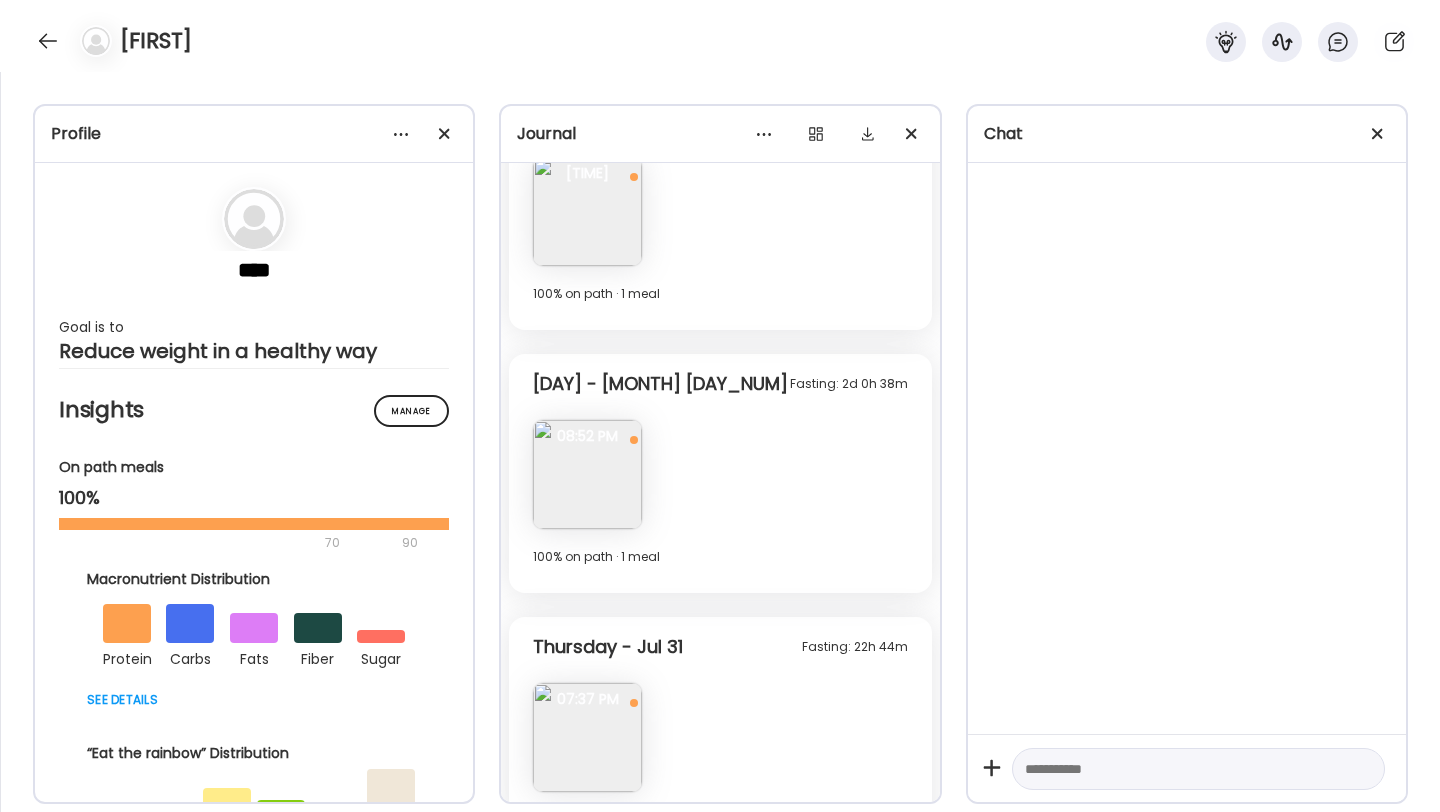 scroll, scrollTop: 3882, scrollLeft: 0, axis: vertical 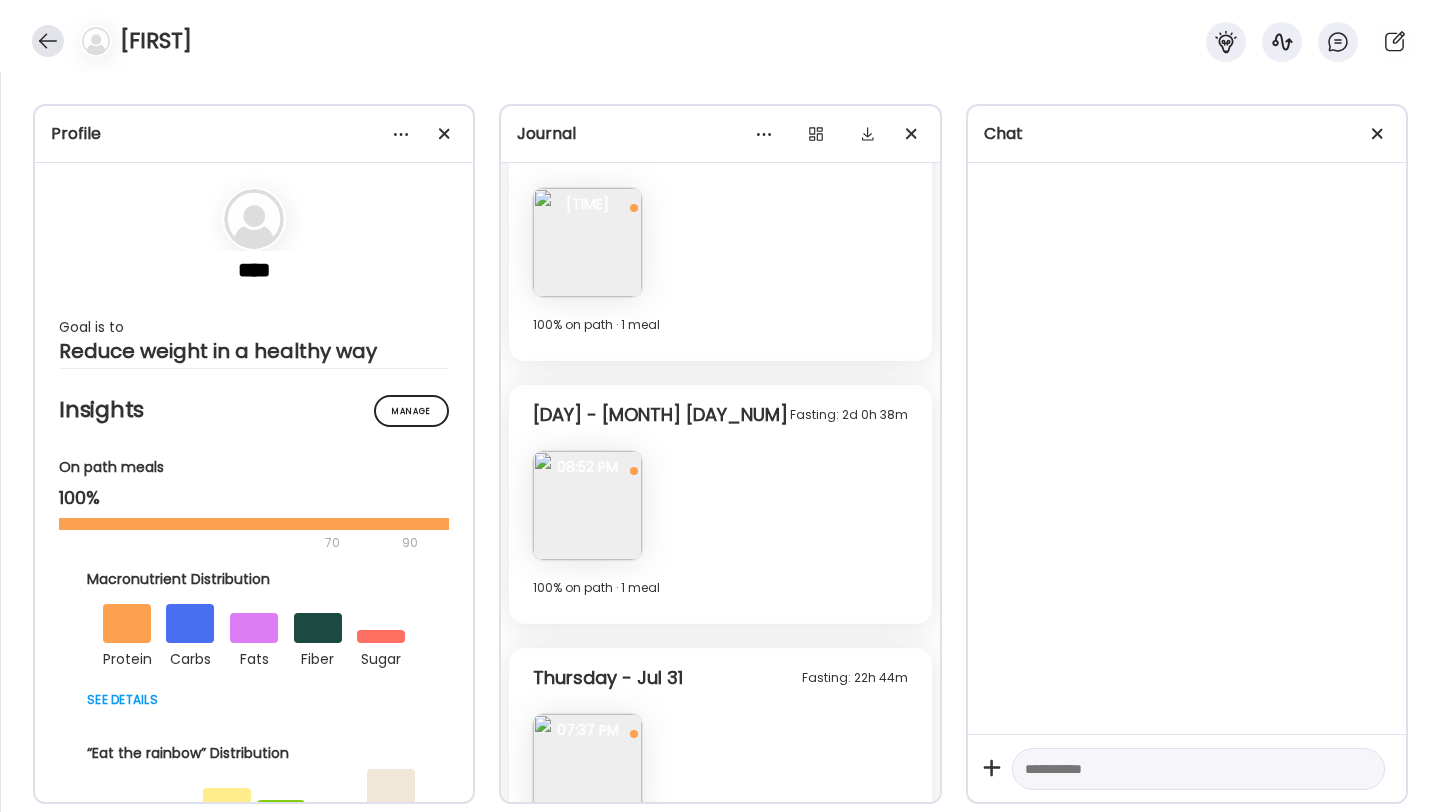 click at bounding box center (48, 41) 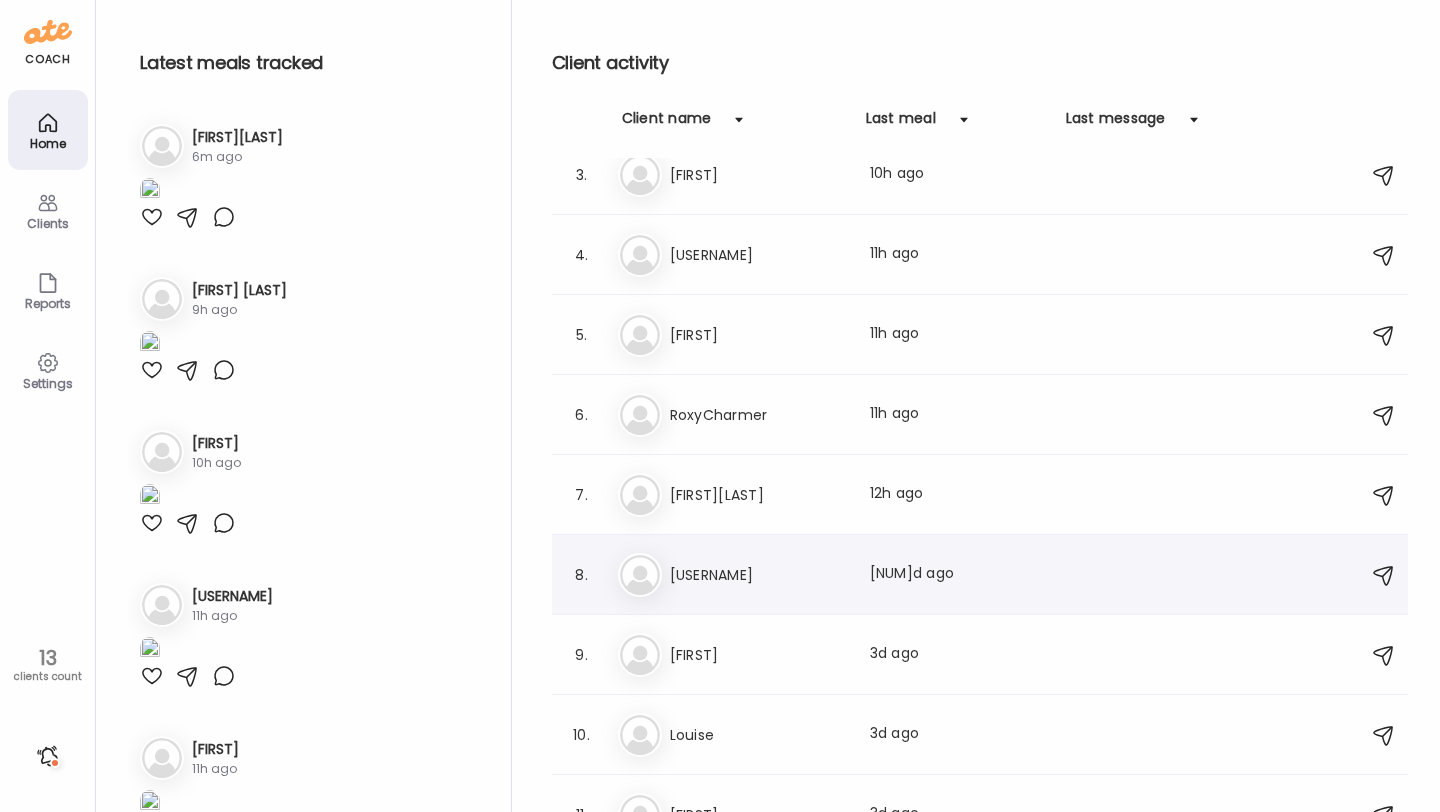 scroll, scrollTop: 179, scrollLeft: 0, axis: vertical 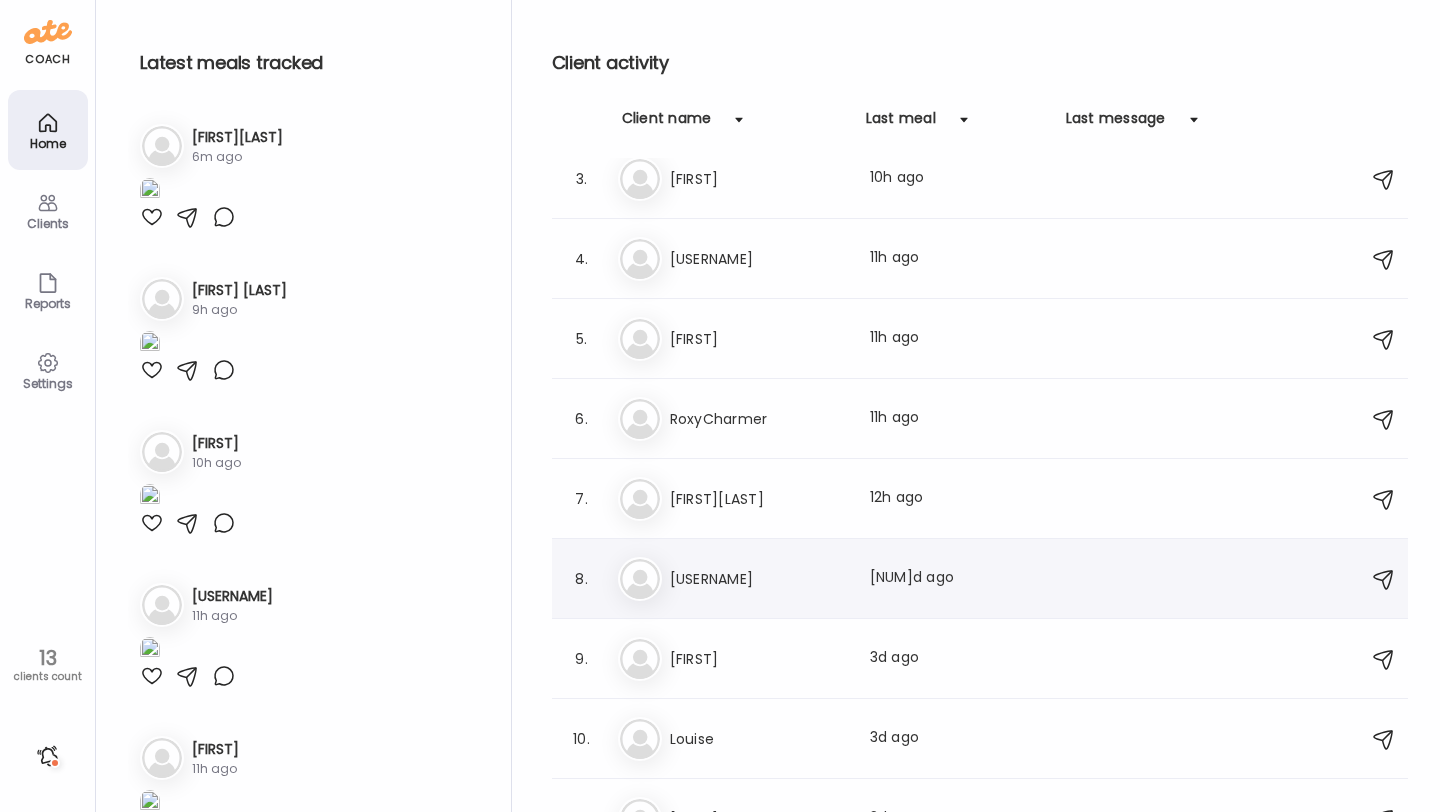 click on "[FIRST][LAST]" at bounding box center (758, 499) 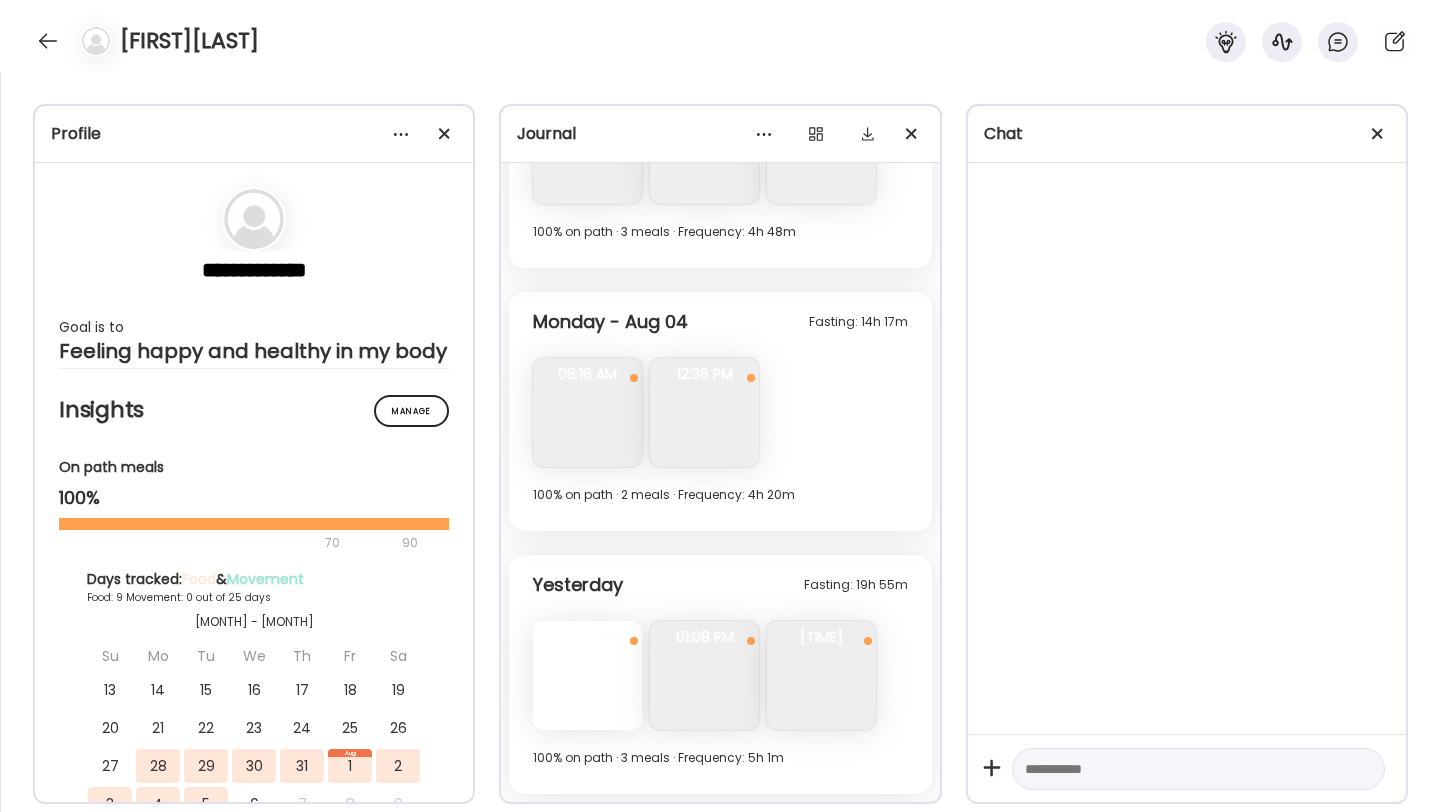 scroll, scrollTop: 7827, scrollLeft: 0, axis: vertical 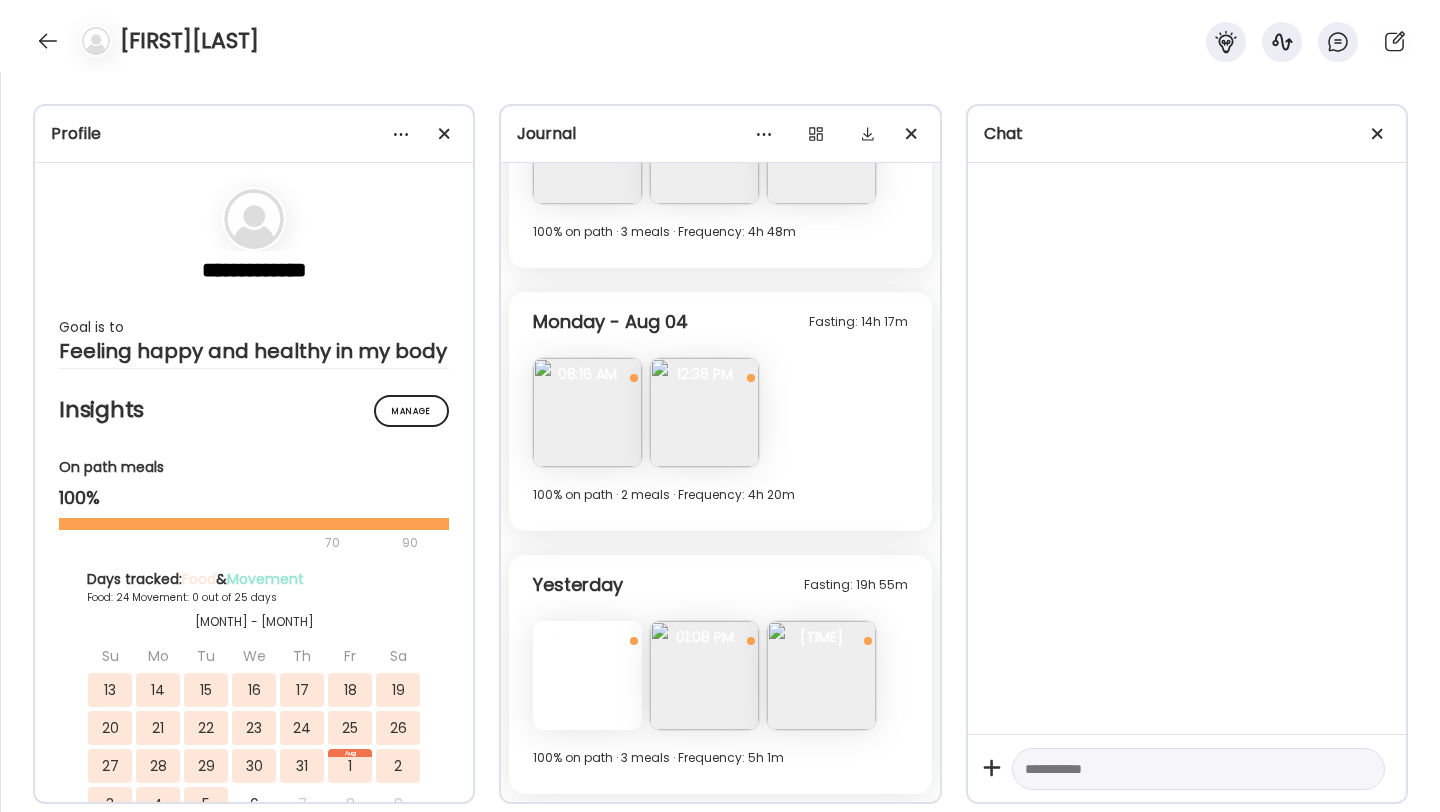 click at bounding box center [587, 675] 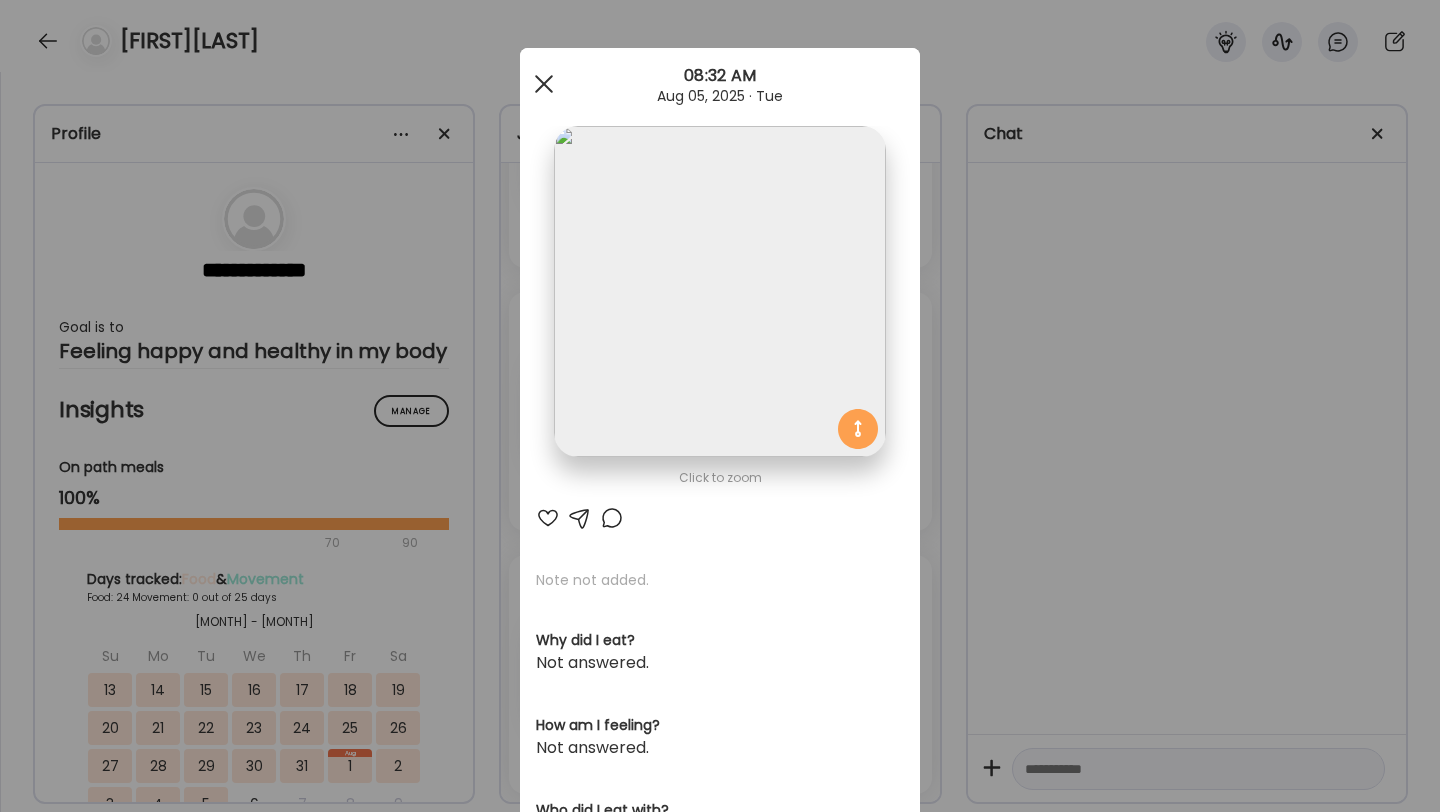 click at bounding box center (544, 84) 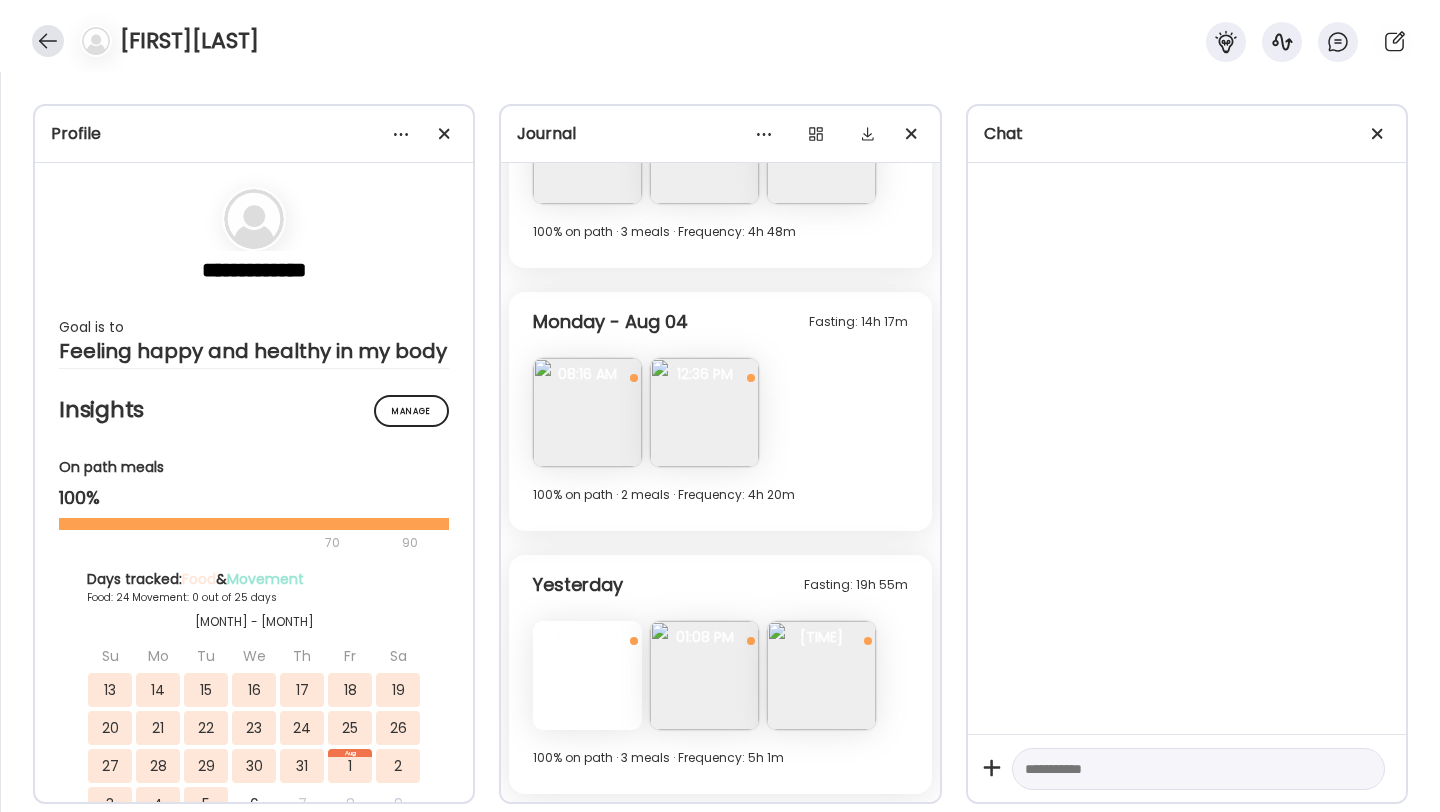 click at bounding box center [48, 41] 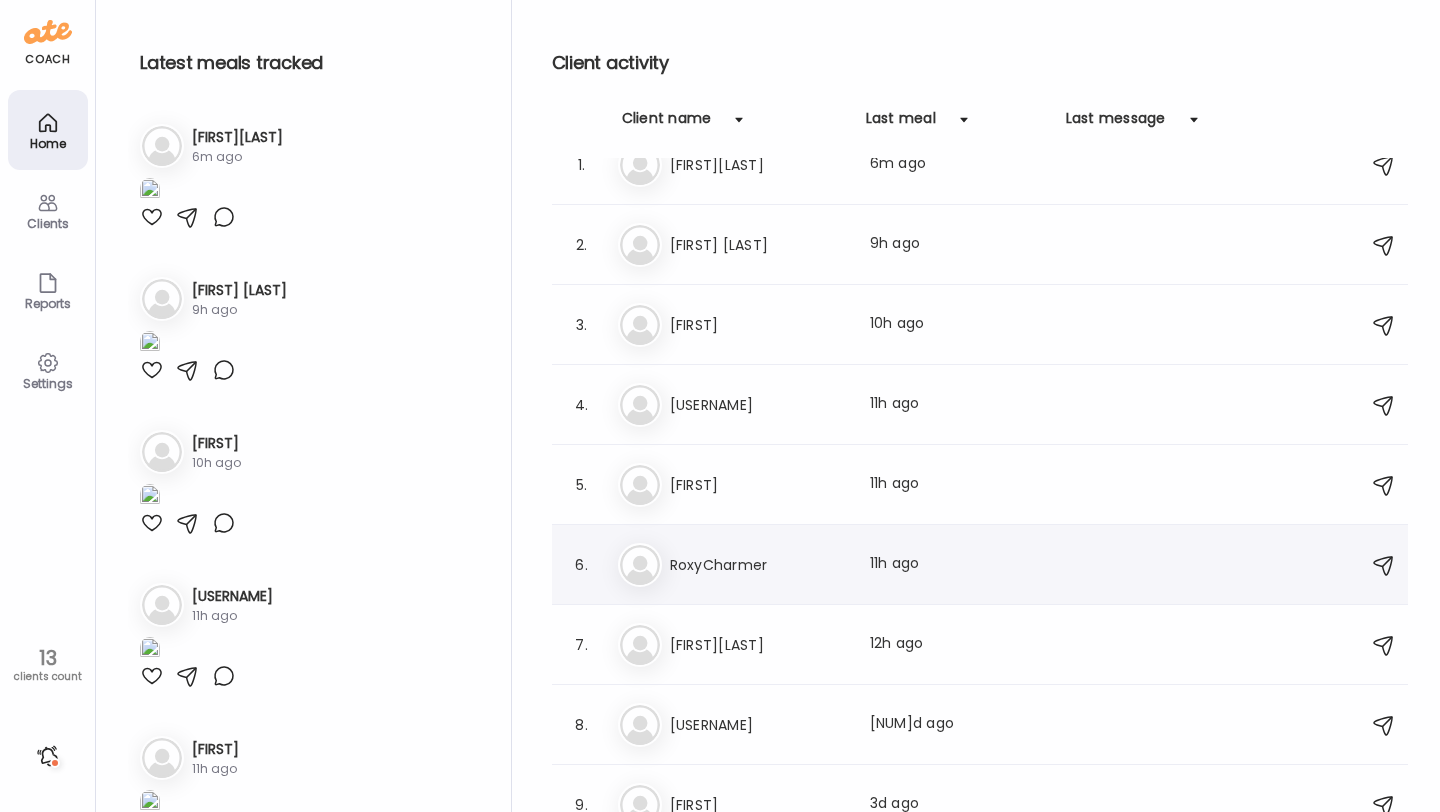 scroll, scrollTop: 31, scrollLeft: 0, axis: vertical 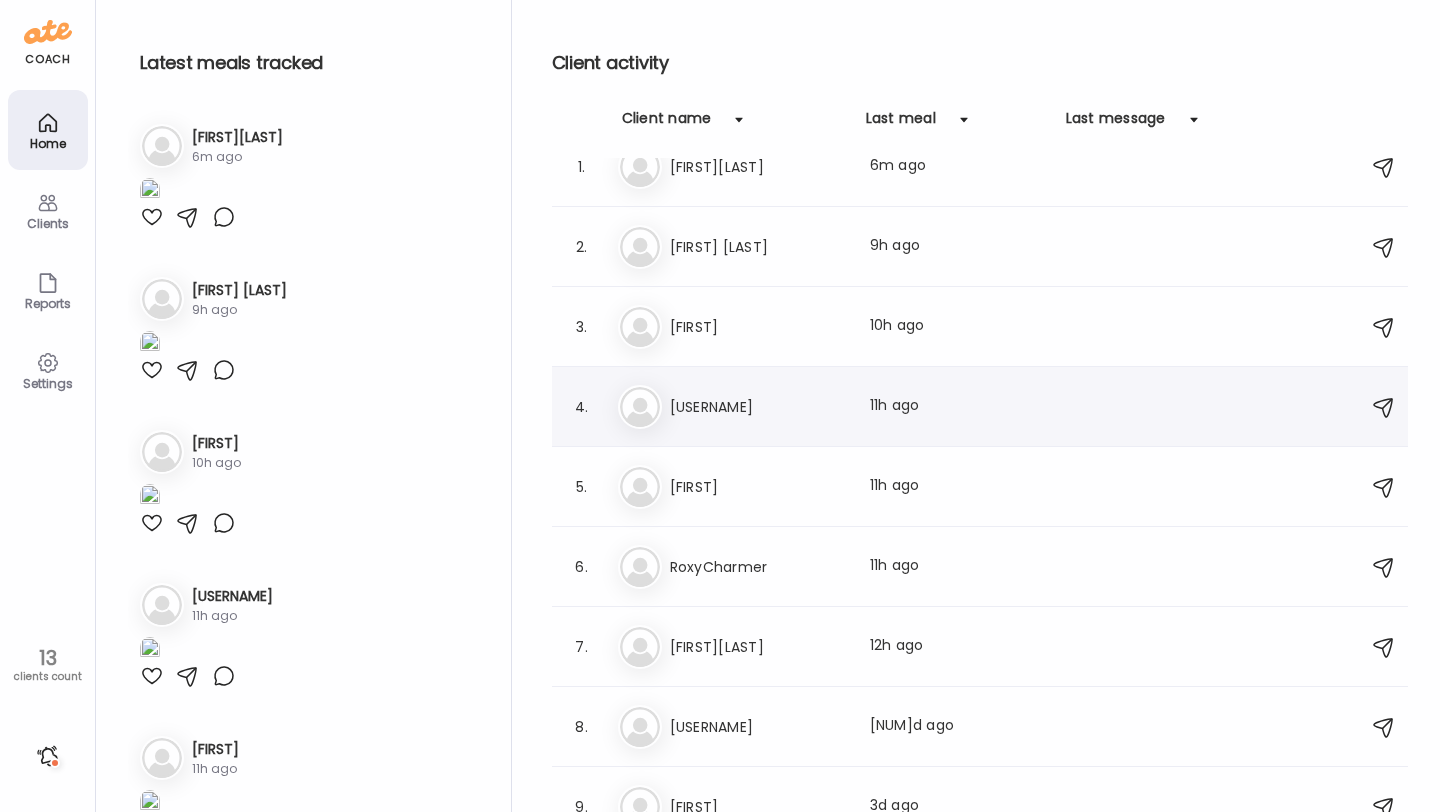 click on "[USERNAME]" at bounding box center (758, 407) 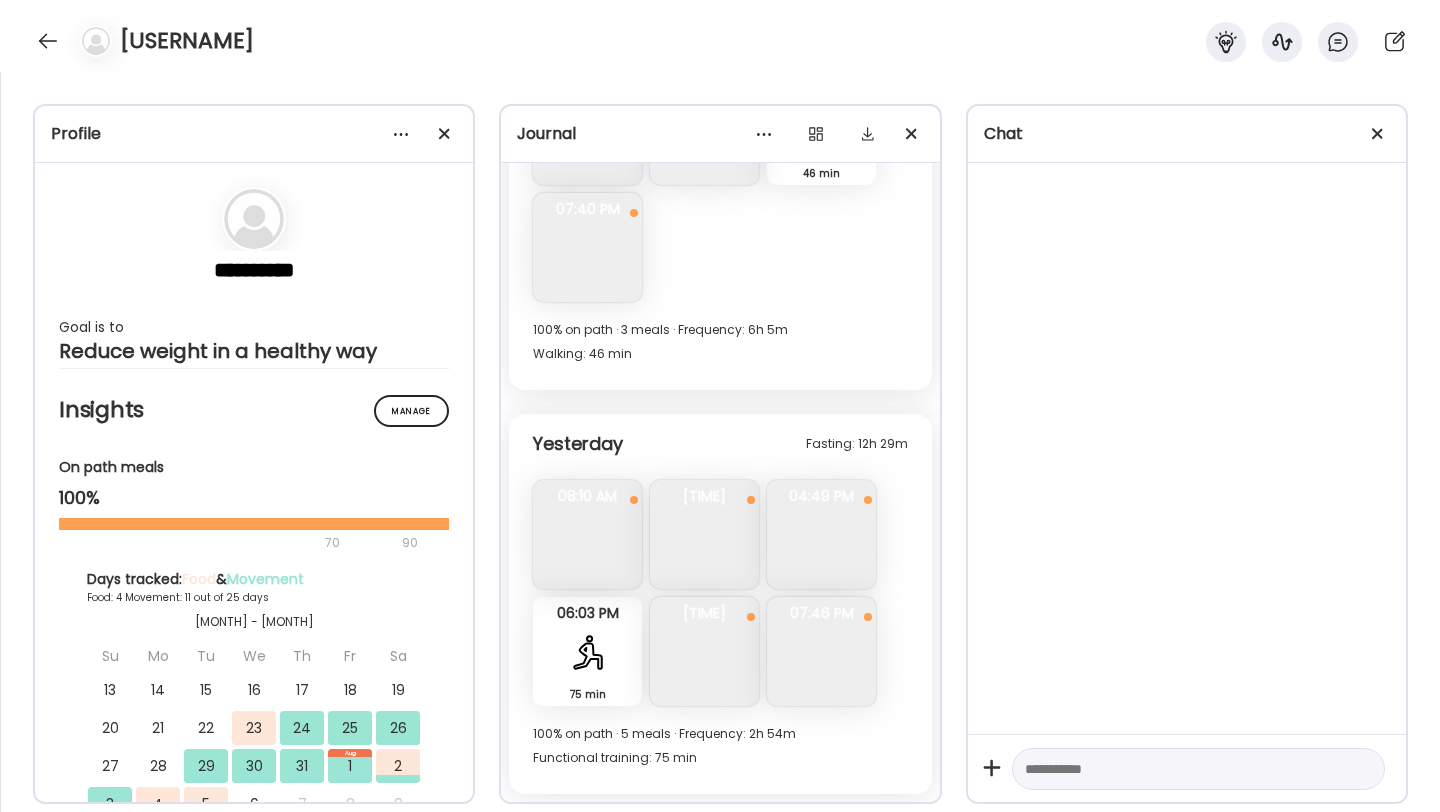 scroll, scrollTop: 10595, scrollLeft: 0, axis: vertical 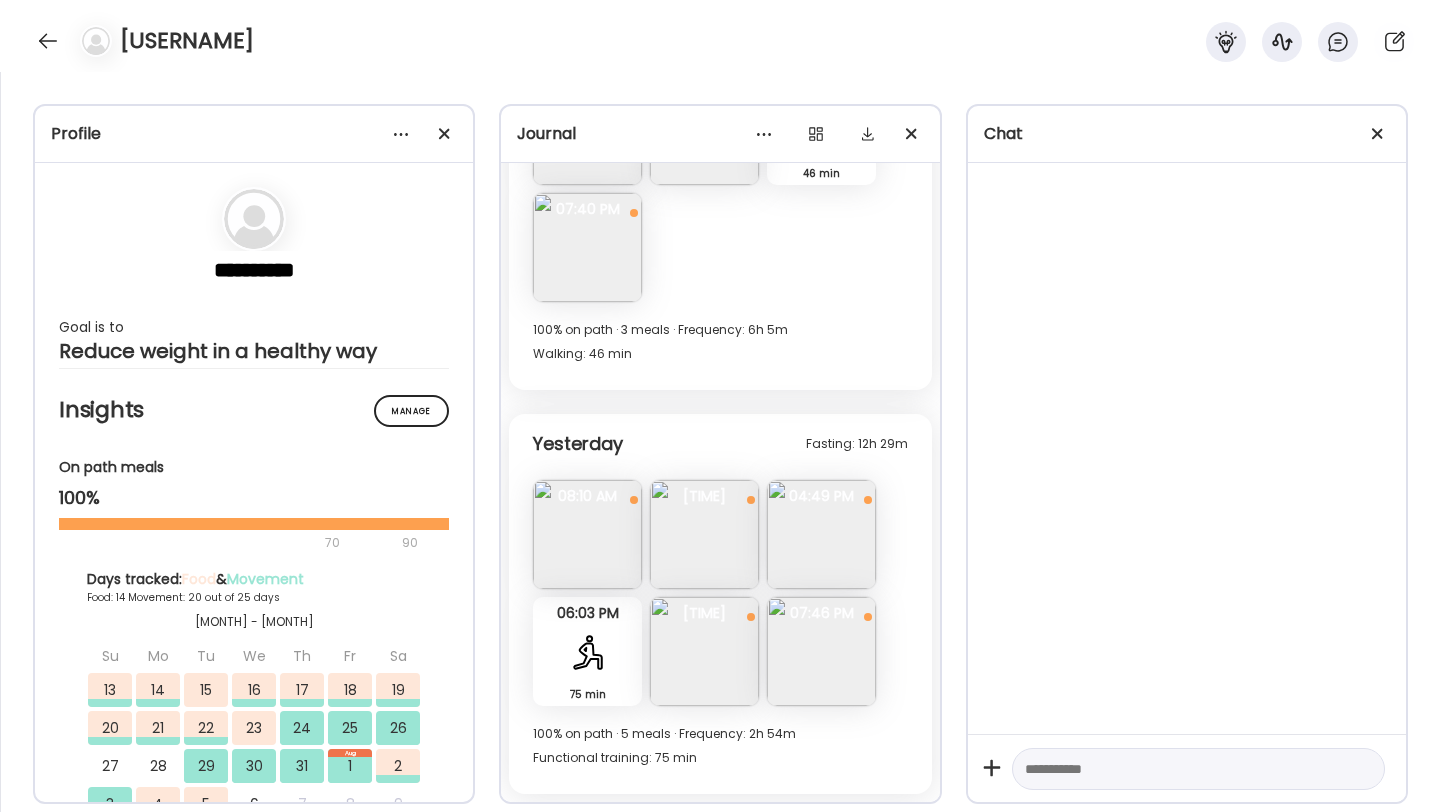 click at bounding box center (821, 534) 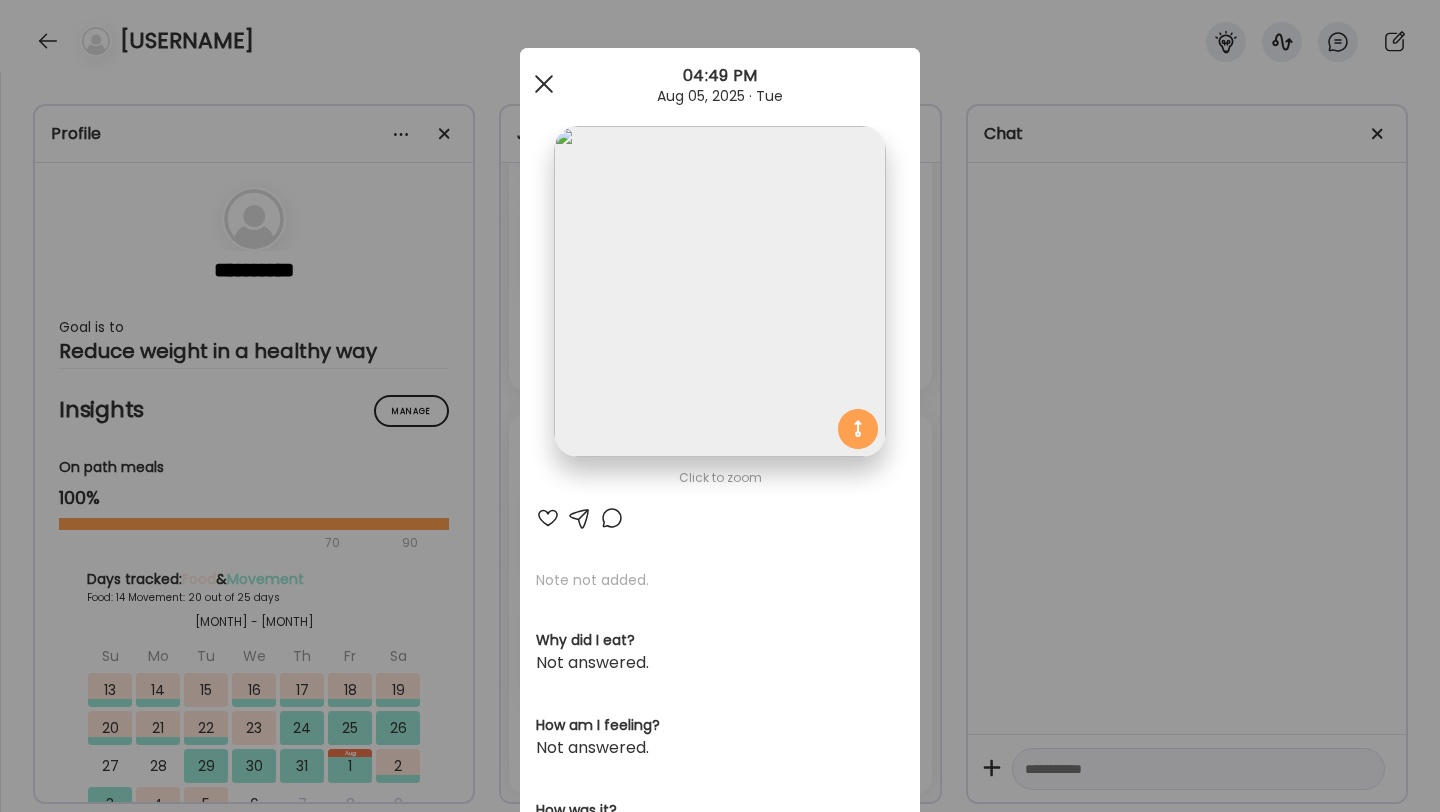 click at bounding box center (544, 84) 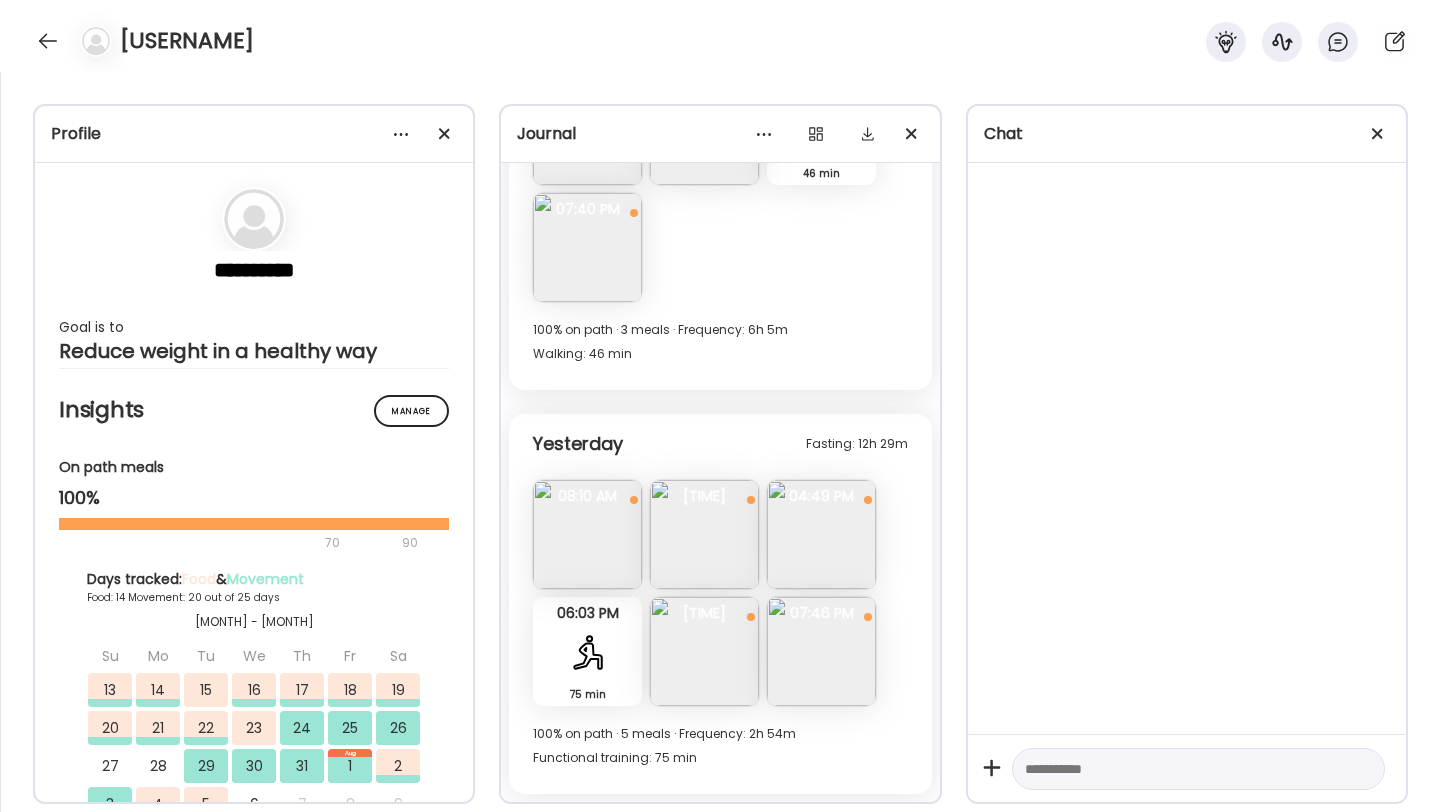 click at bounding box center (704, 651) 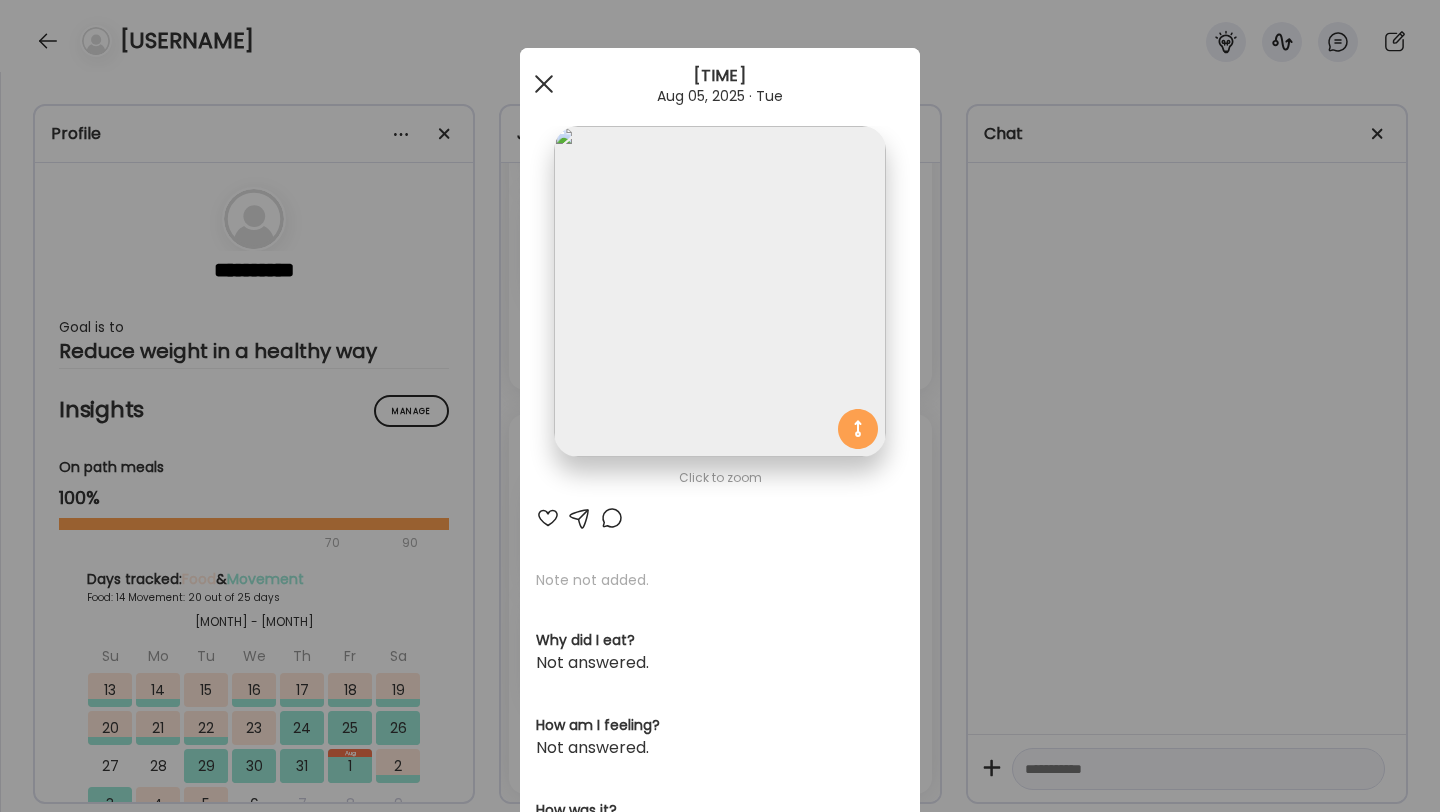 click at bounding box center [544, 84] 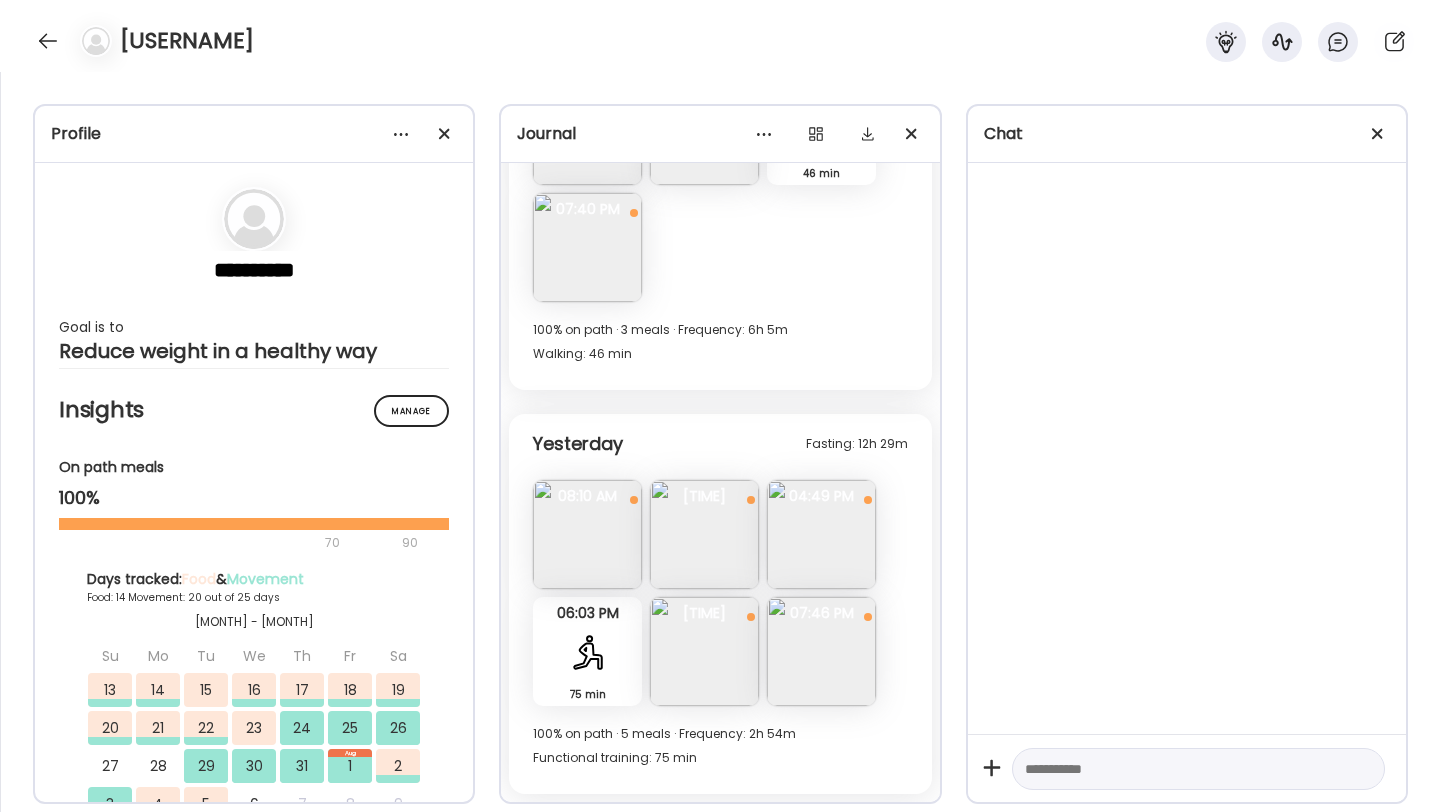 click at bounding box center [821, 651] 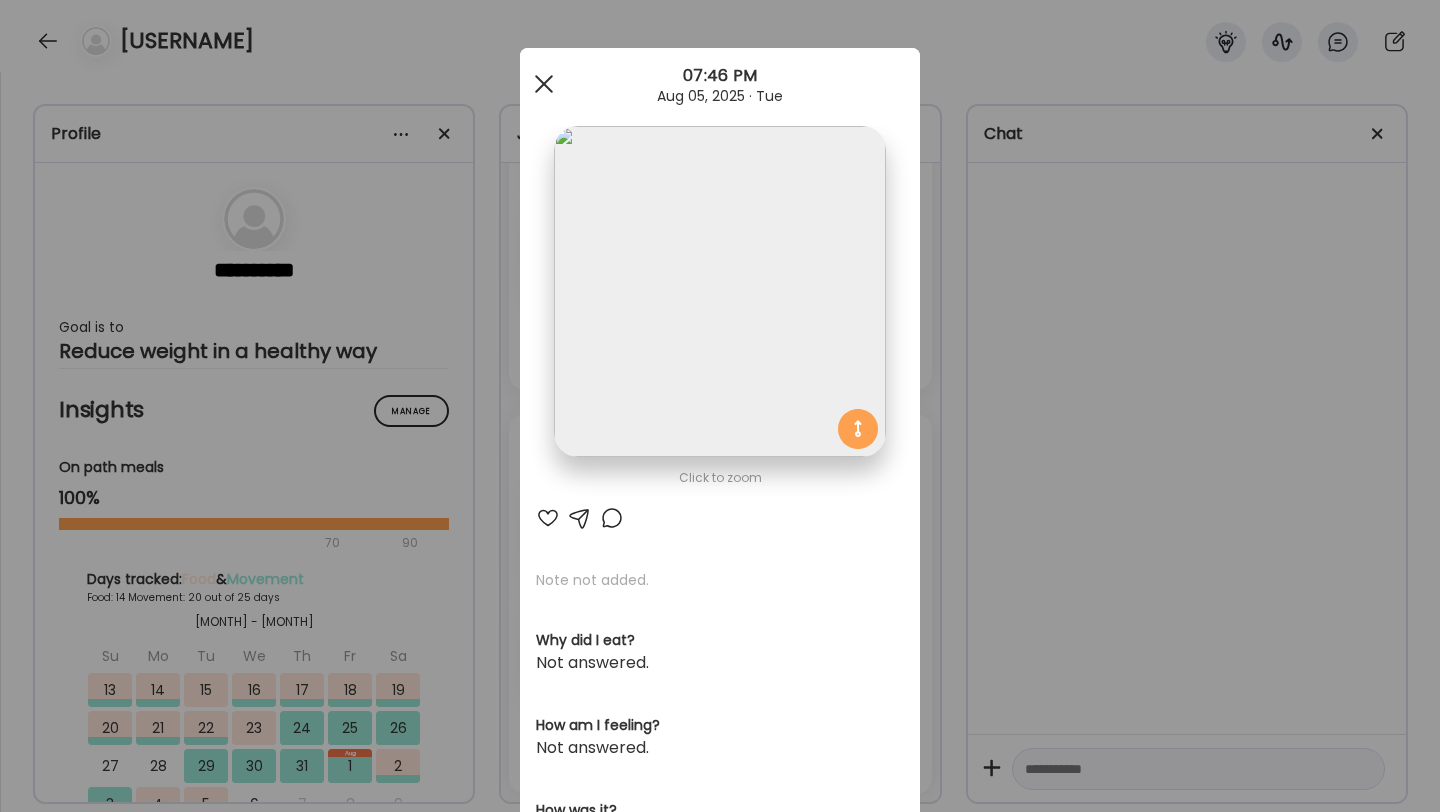 click at bounding box center [544, 84] 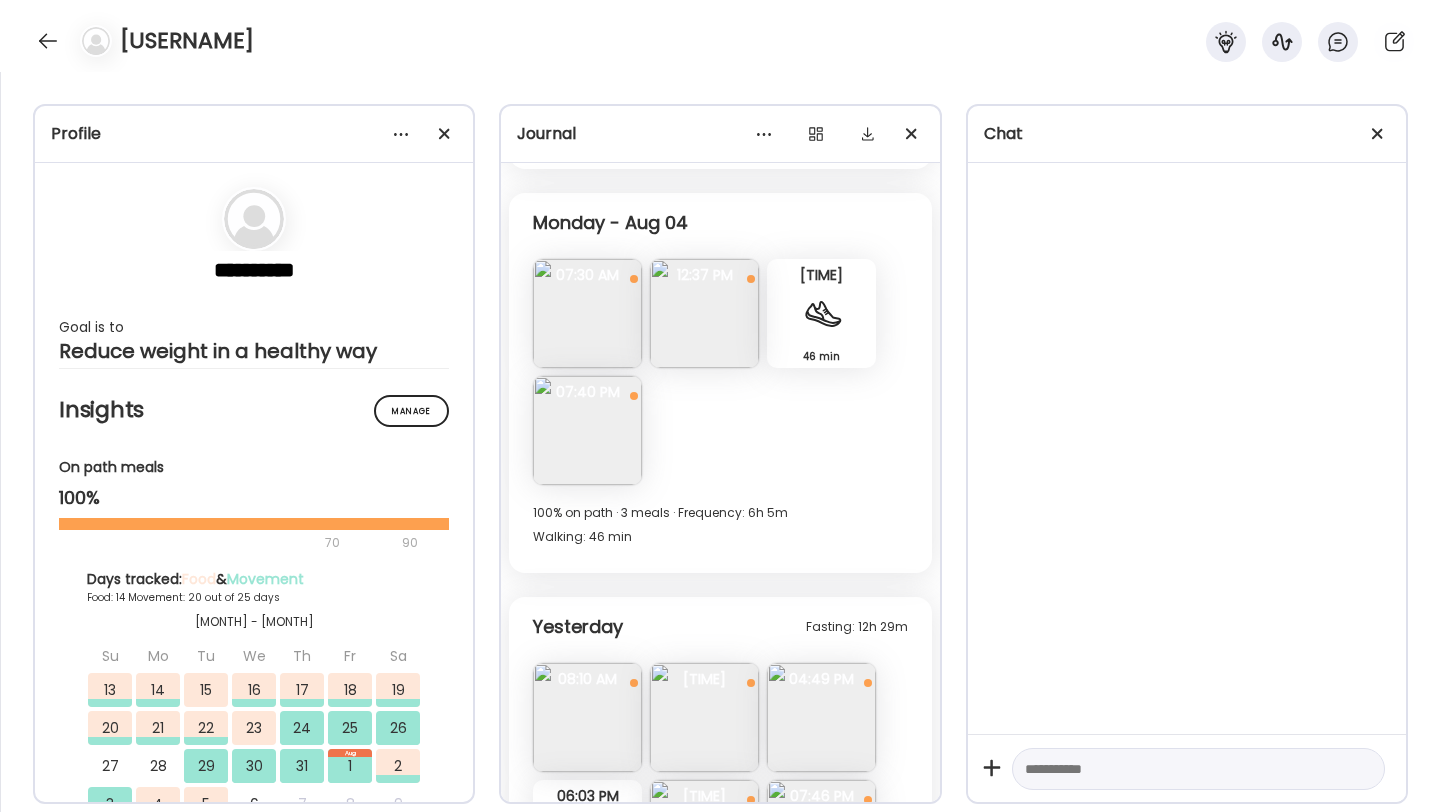 scroll, scrollTop: 10388, scrollLeft: 0, axis: vertical 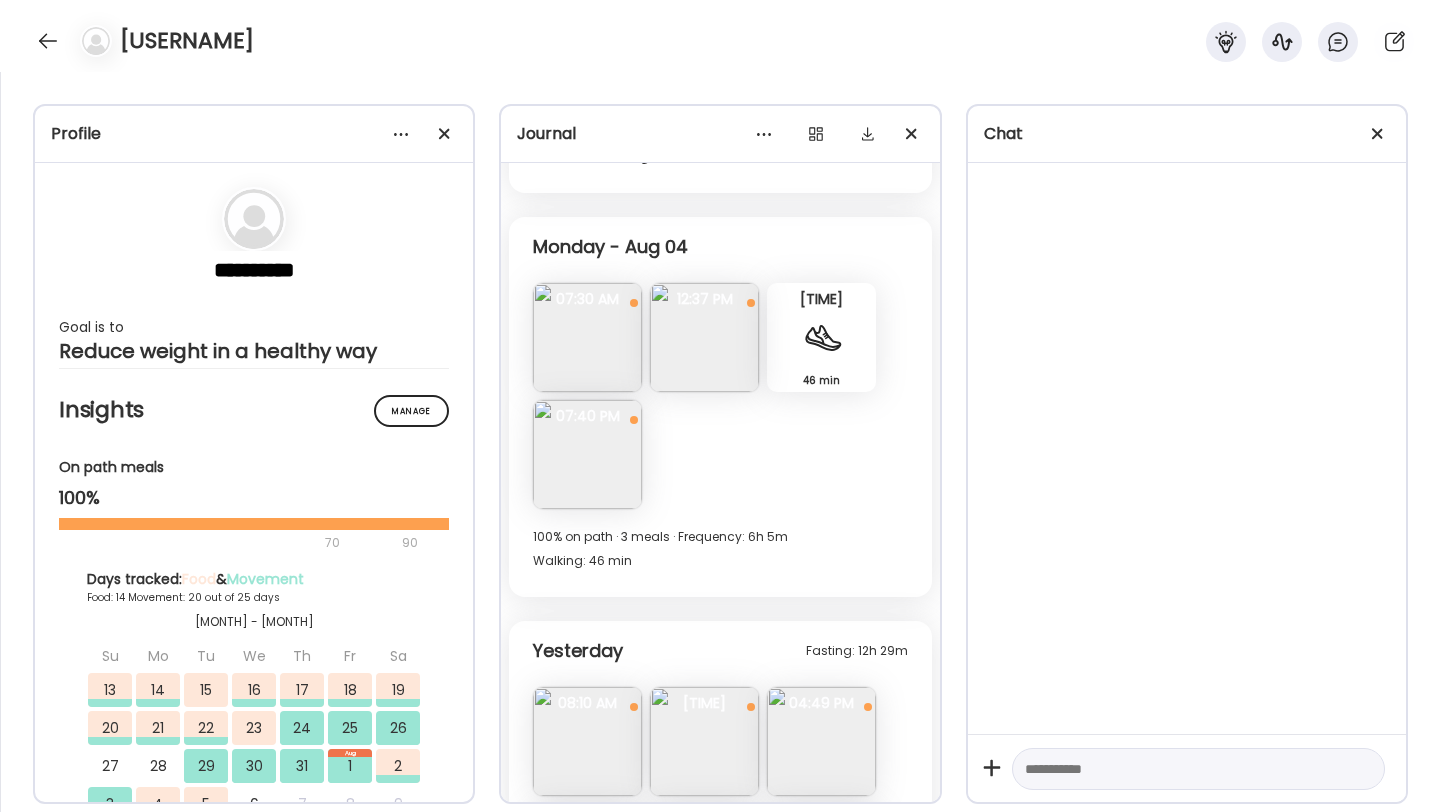 click at bounding box center [587, 454] 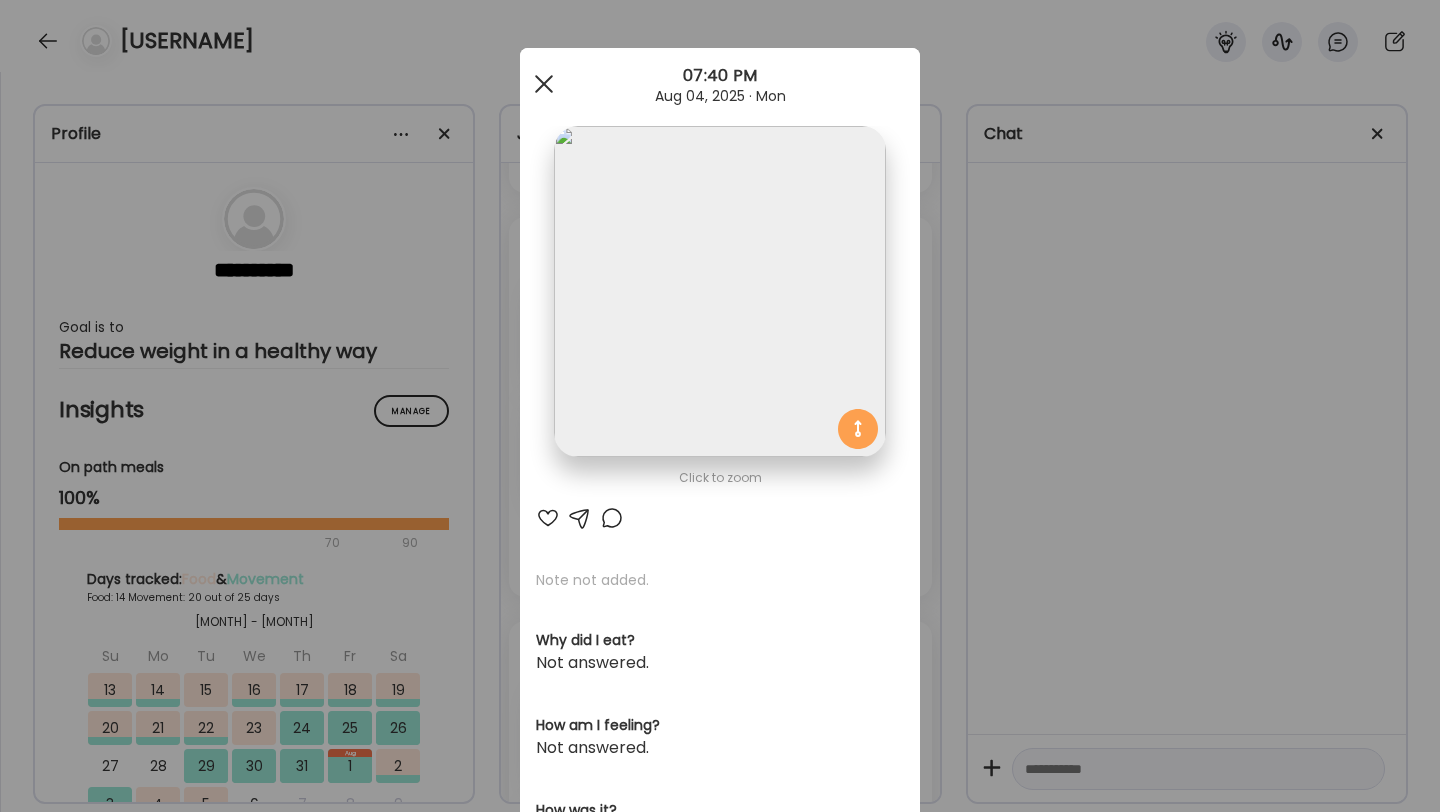 click at bounding box center (544, 84) 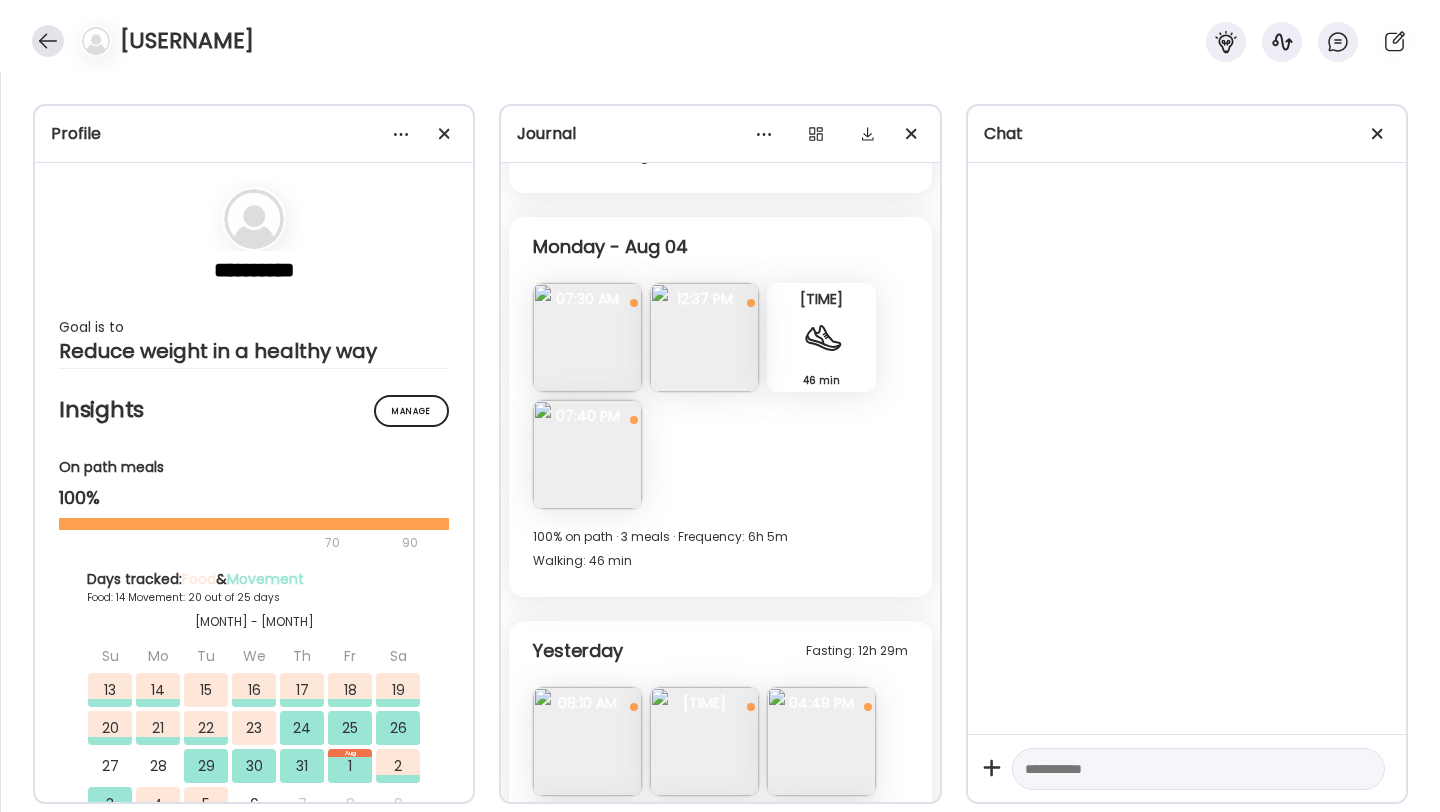 click at bounding box center [48, 41] 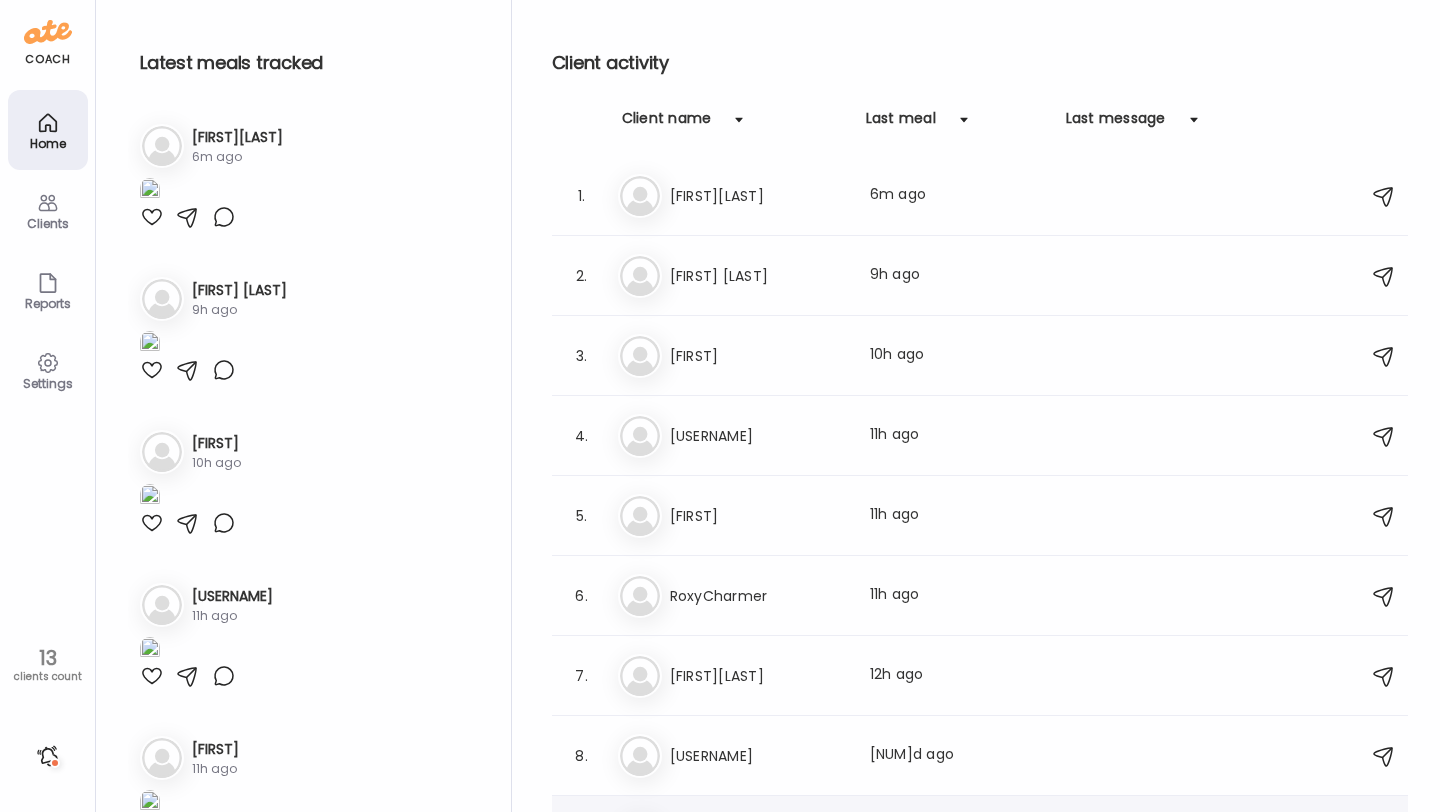 scroll, scrollTop: 0, scrollLeft: 0, axis: both 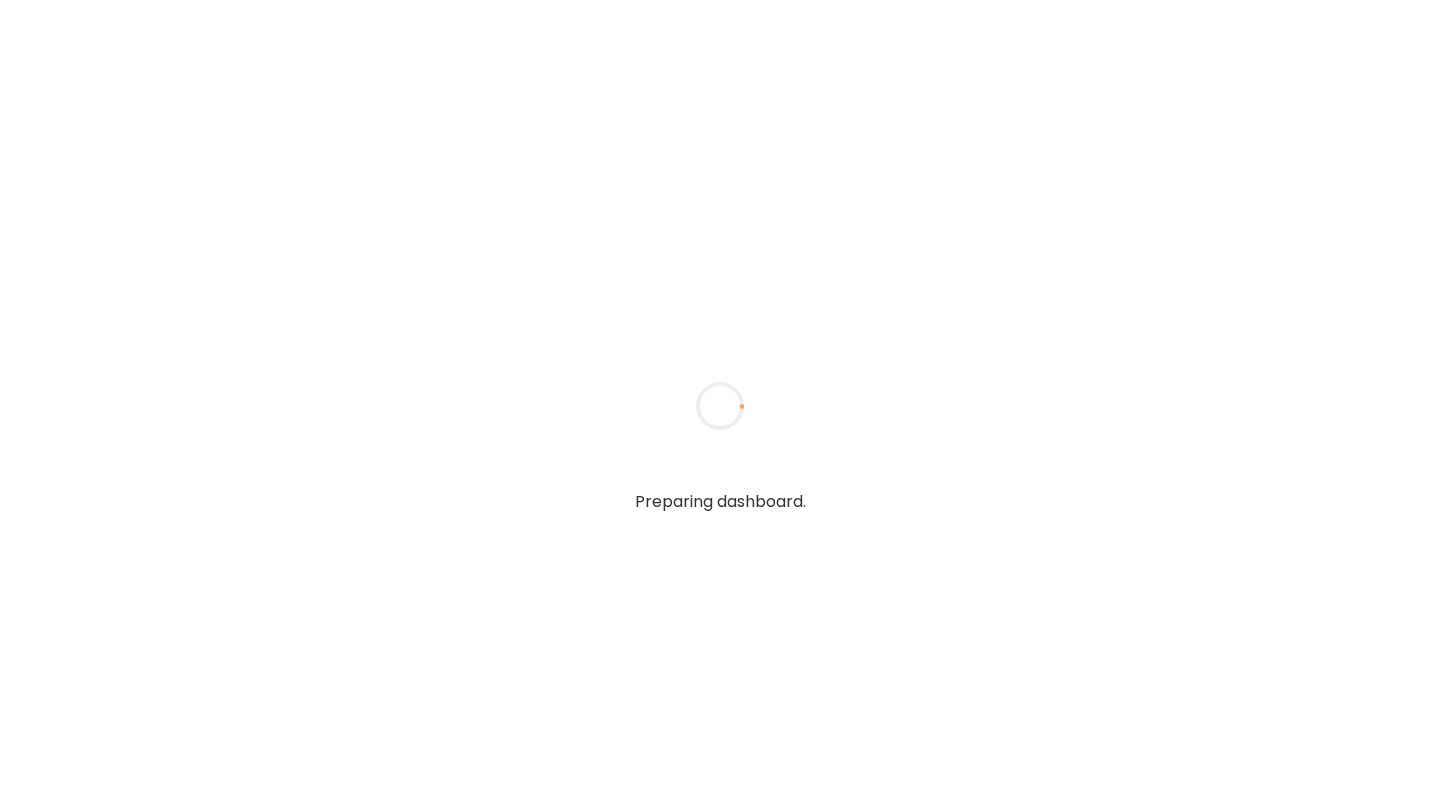 type on "**********" 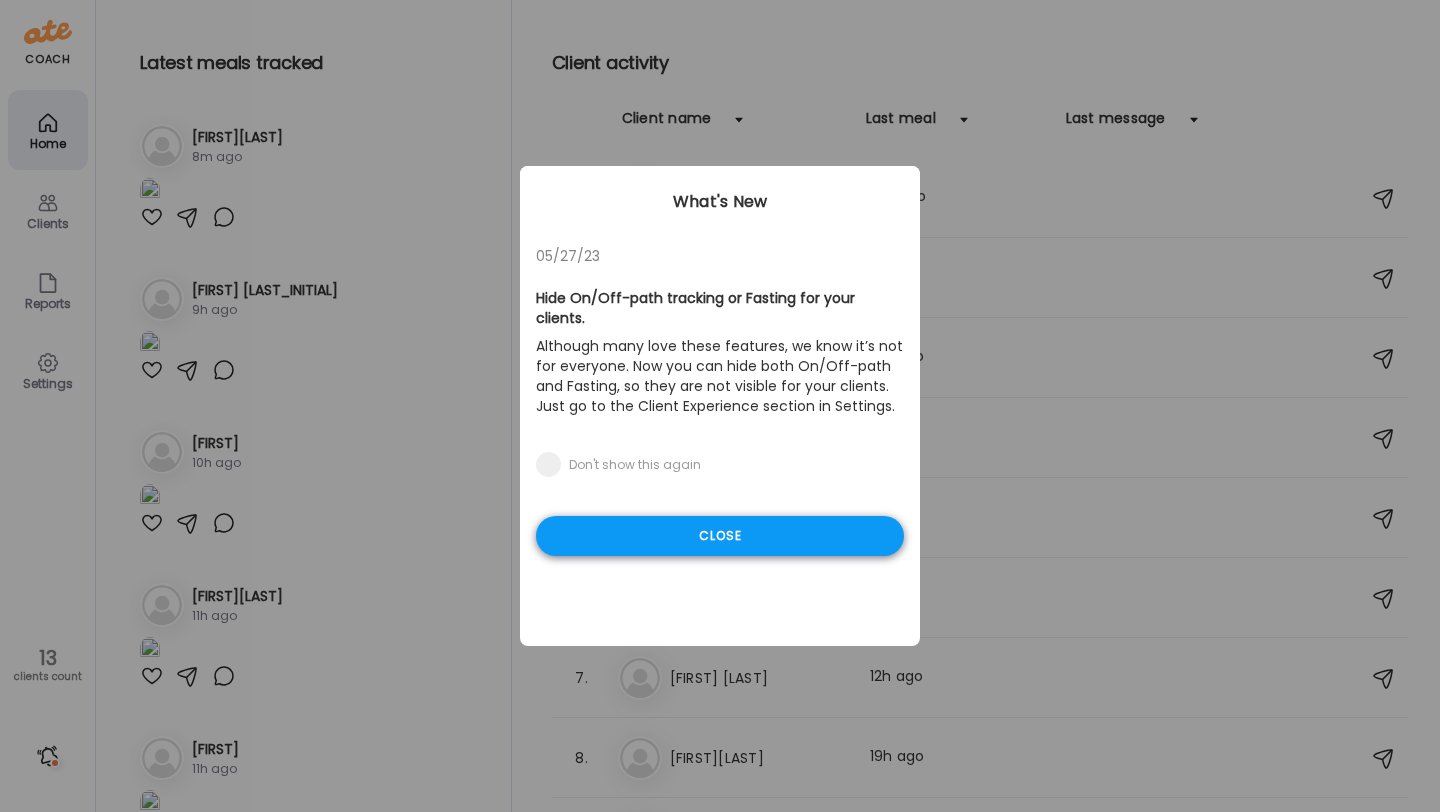 click on "Close" at bounding box center [720, 536] 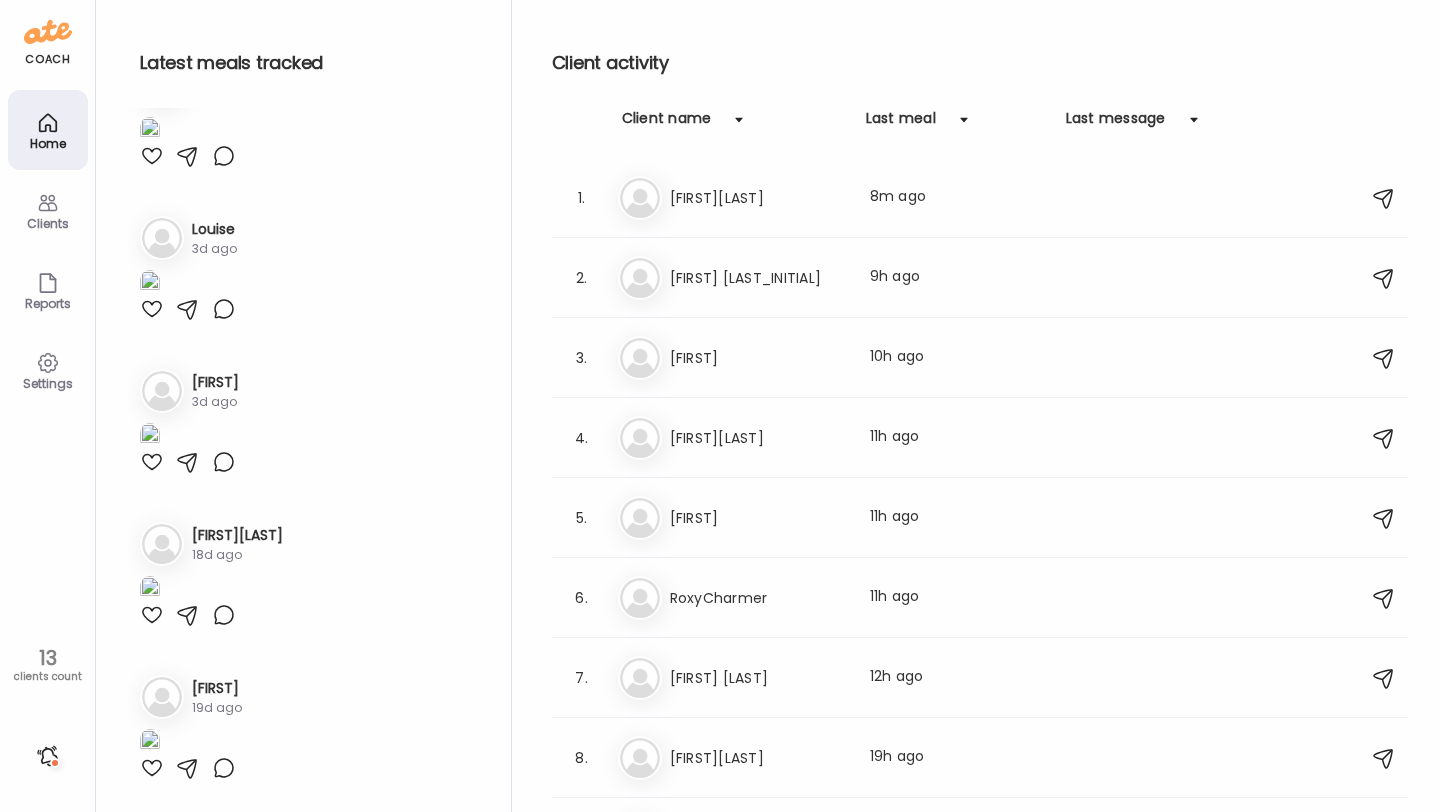 scroll, scrollTop: 3532, scrollLeft: 0, axis: vertical 